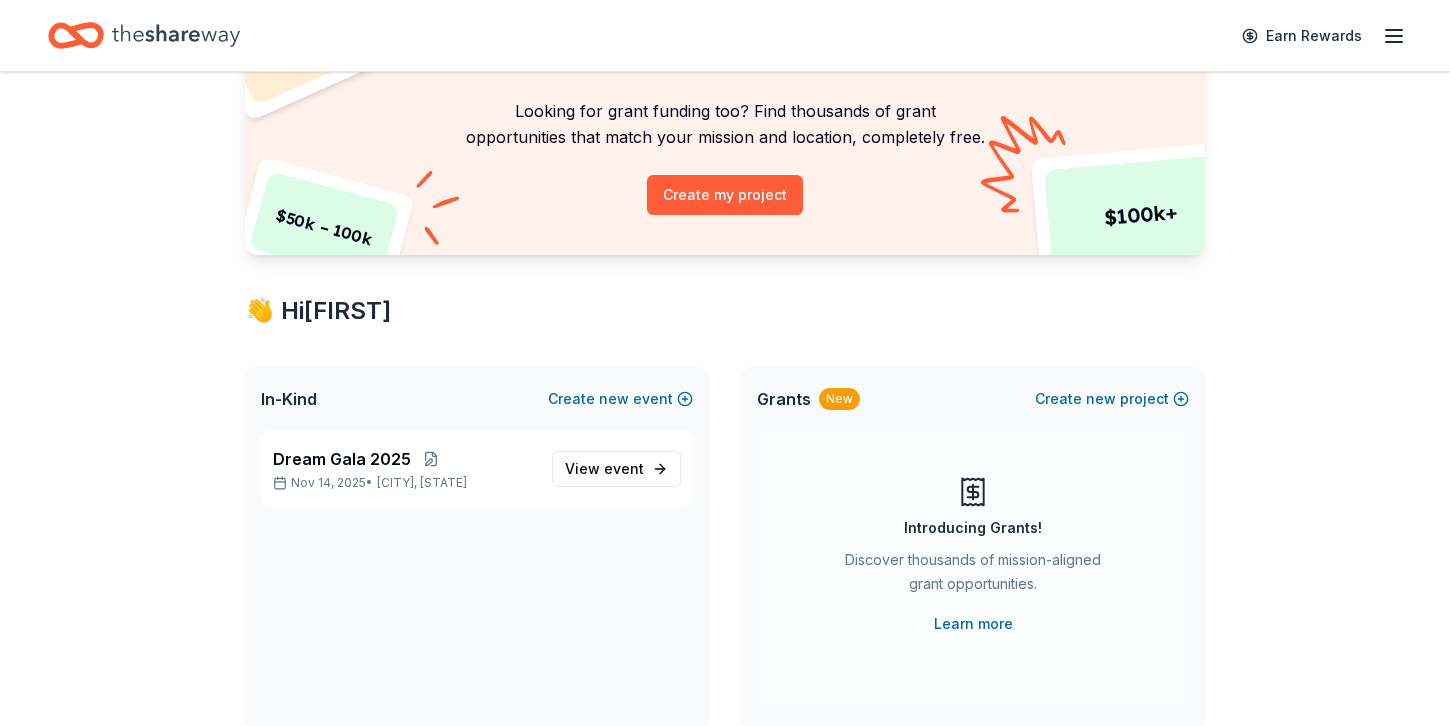 scroll, scrollTop: 173, scrollLeft: 0, axis: vertical 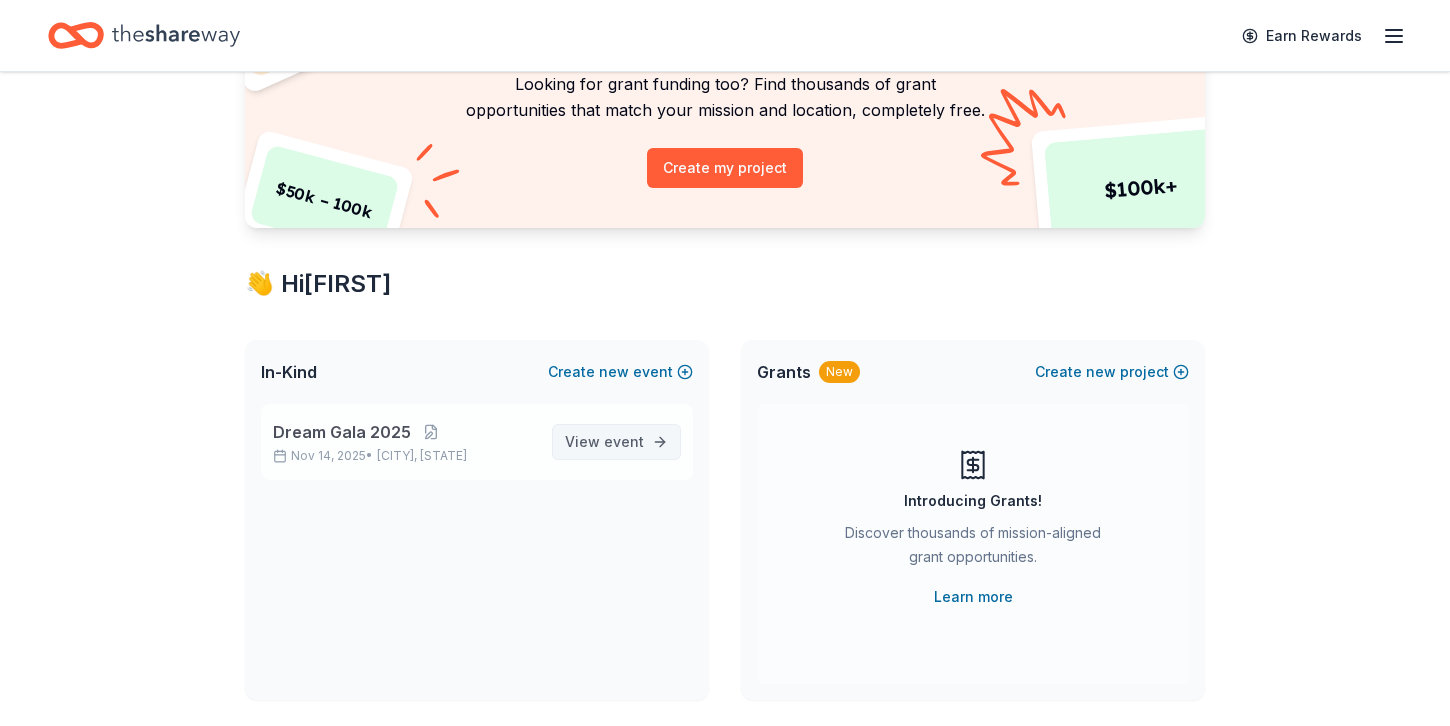 click on "View   event" at bounding box center (616, 442) 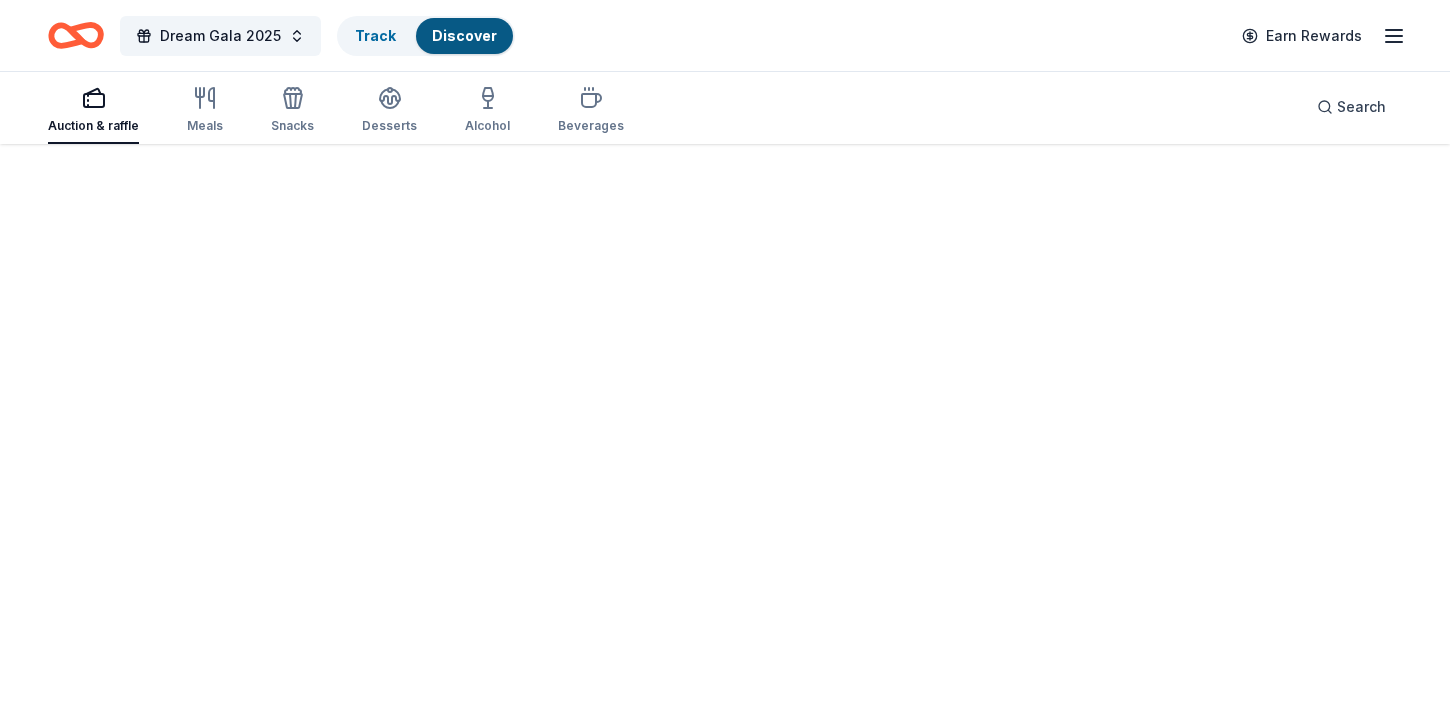 scroll, scrollTop: 0, scrollLeft: 0, axis: both 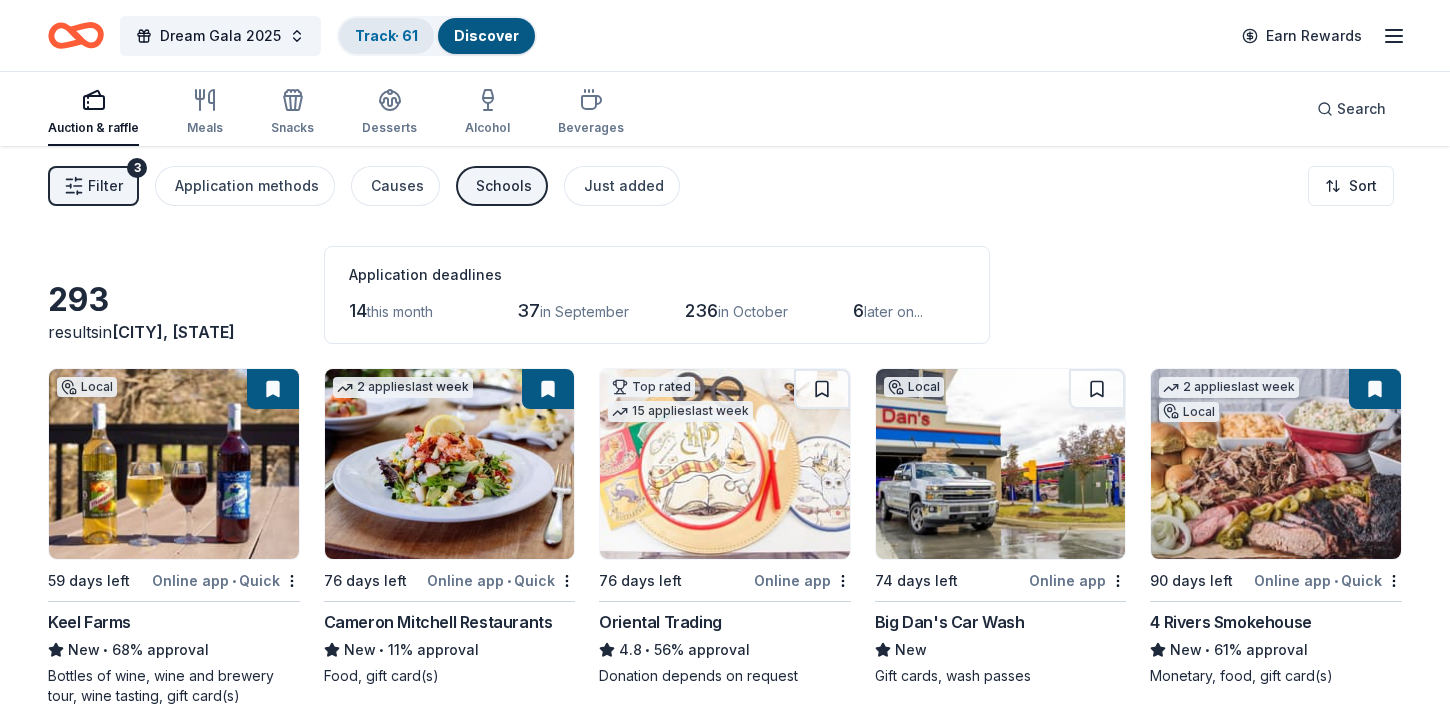 click on "Track  · 61" at bounding box center [386, 36] 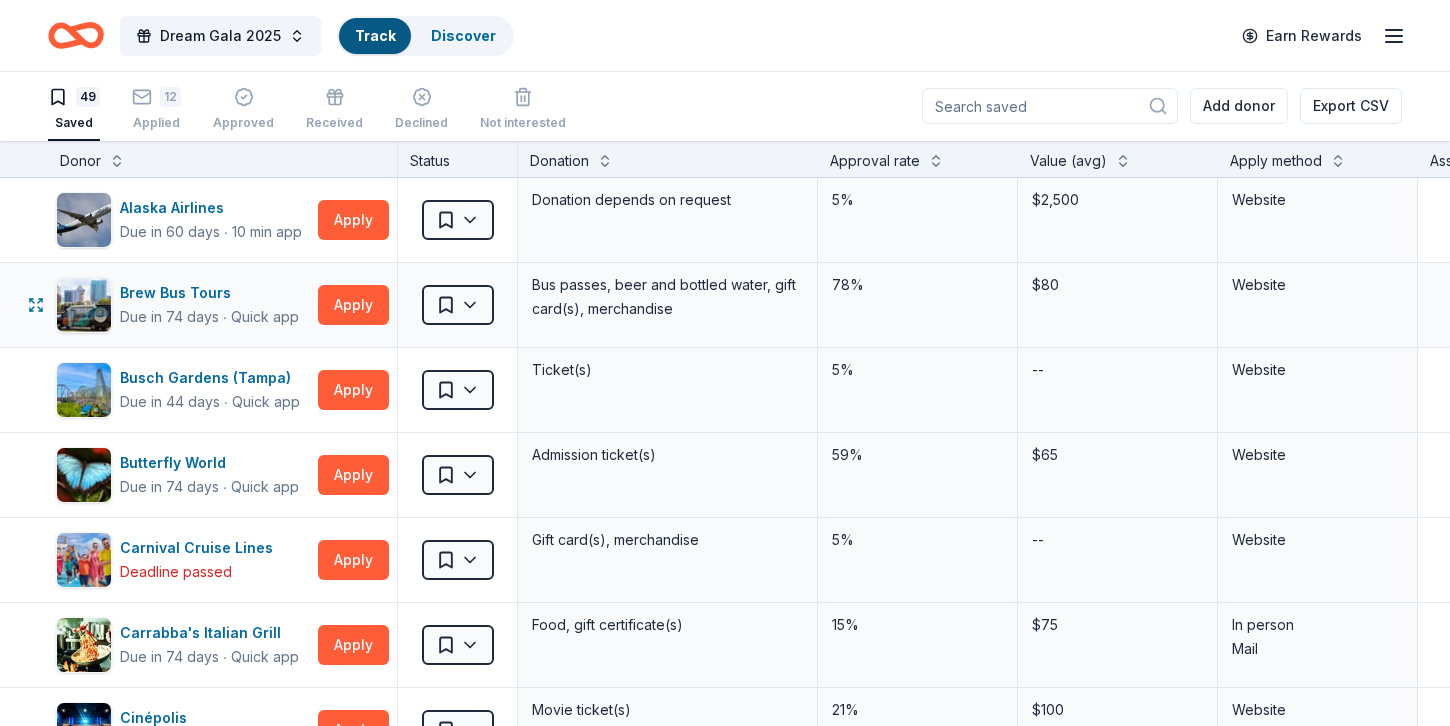 scroll, scrollTop: 0, scrollLeft: 0, axis: both 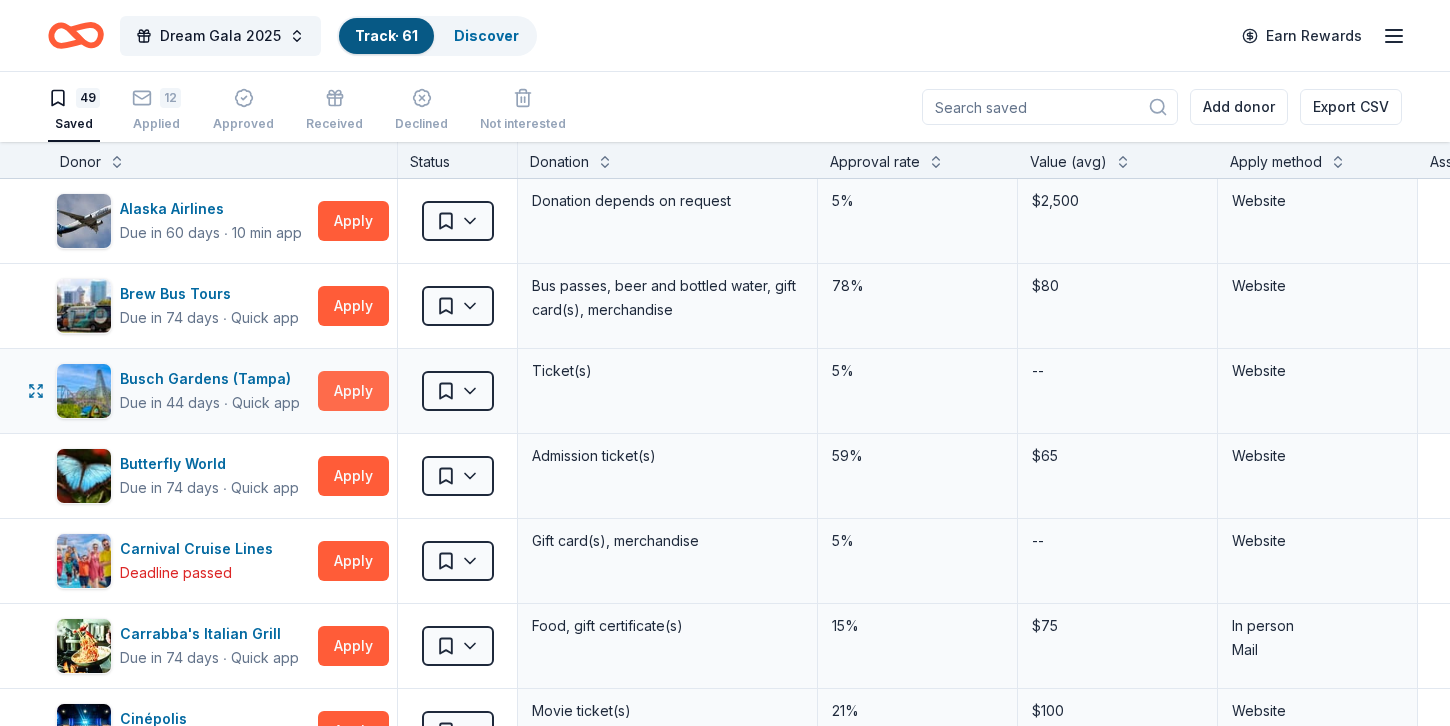 click on "Apply" at bounding box center (353, 391) 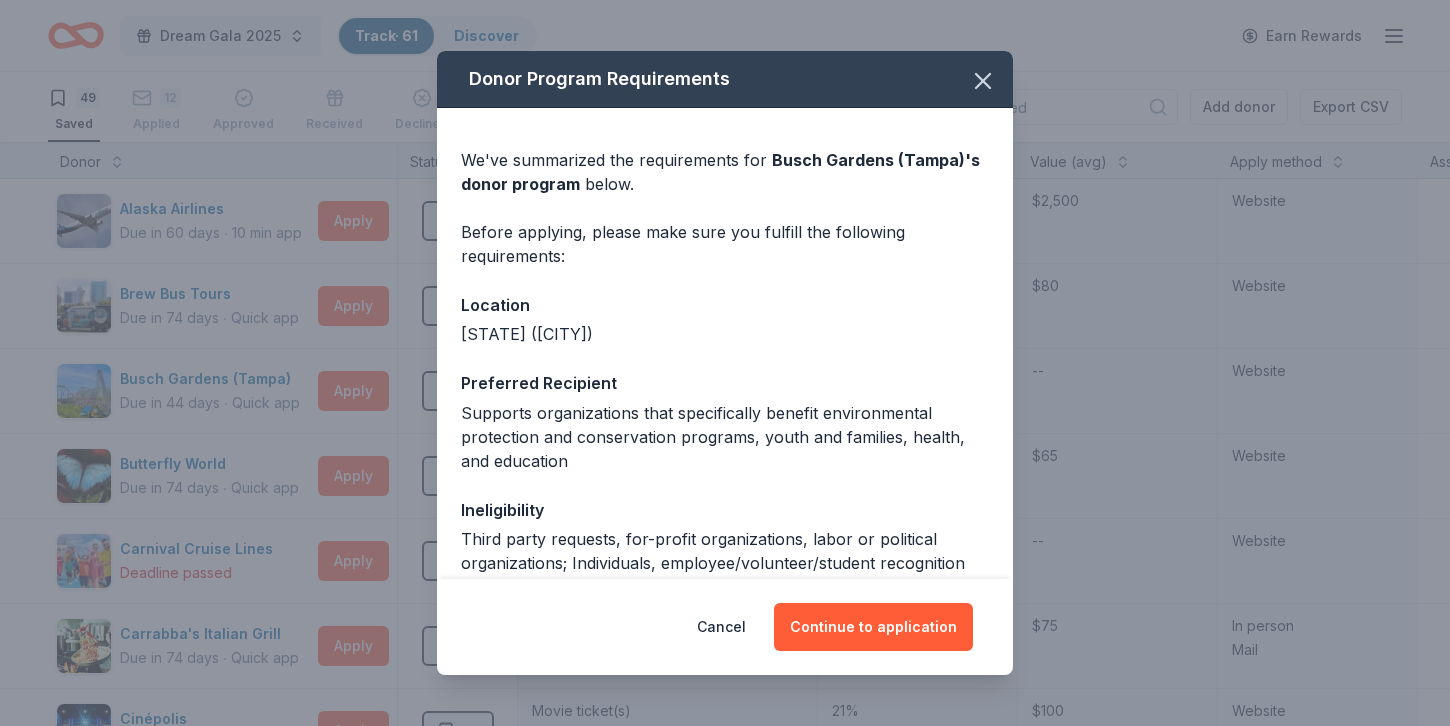 scroll, scrollTop: 300, scrollLeft: 0, axis: vertical 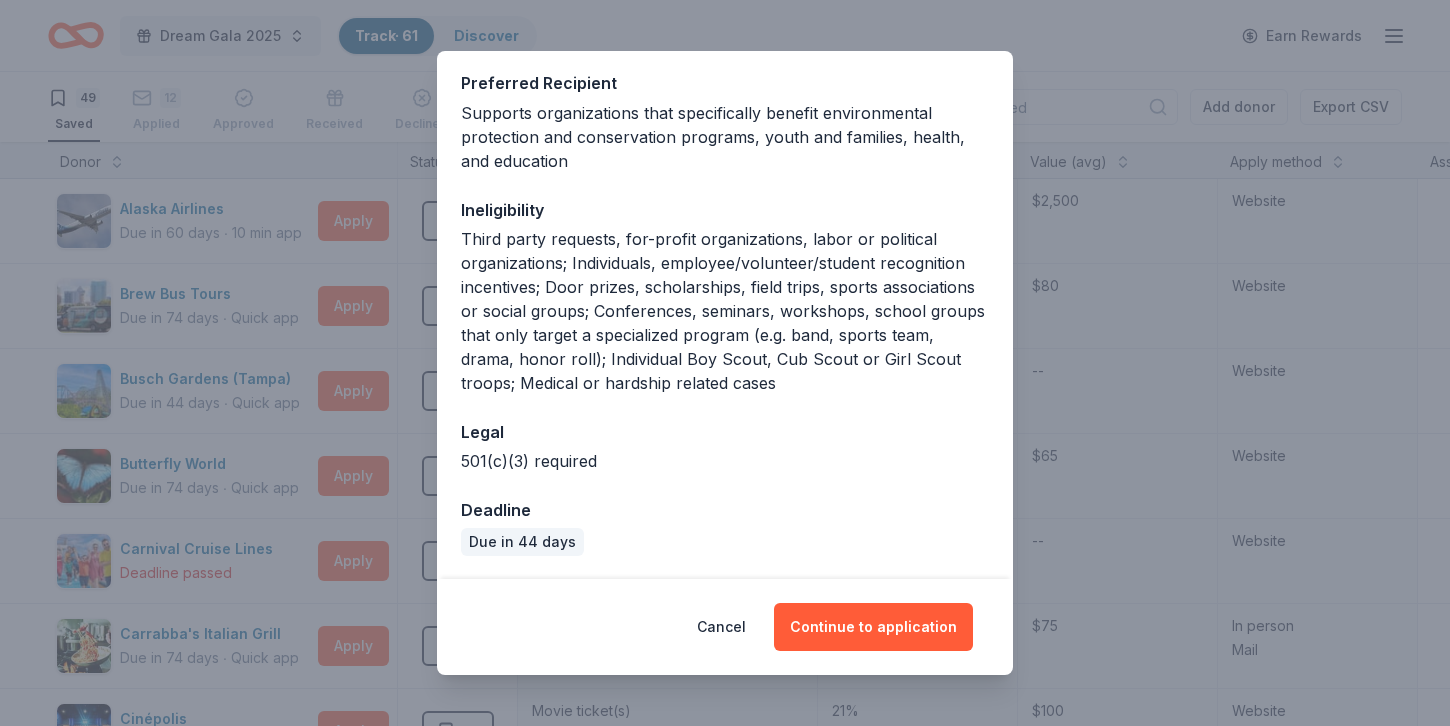 click on "Cancel Continue to application" at bounding box center (725, 627) 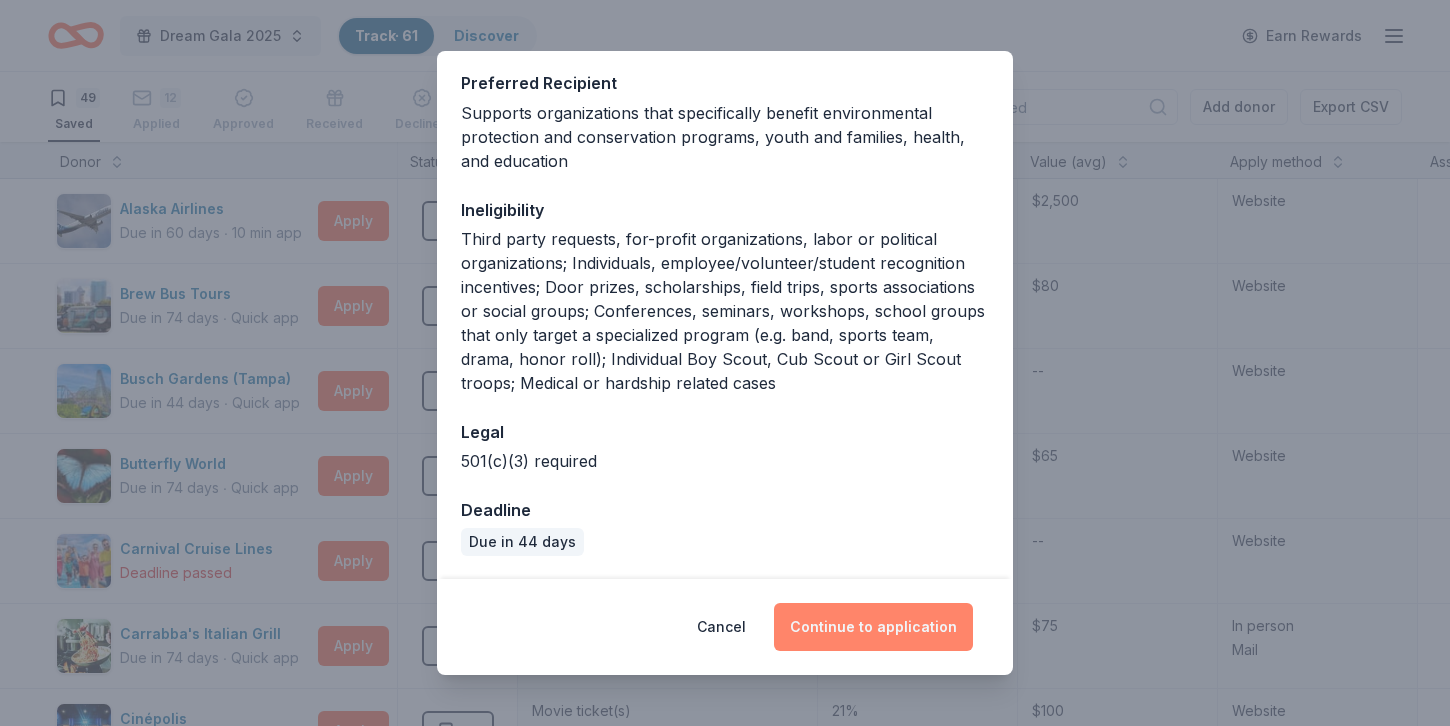 click on "Continue to application" at bounding box center [873, 627] 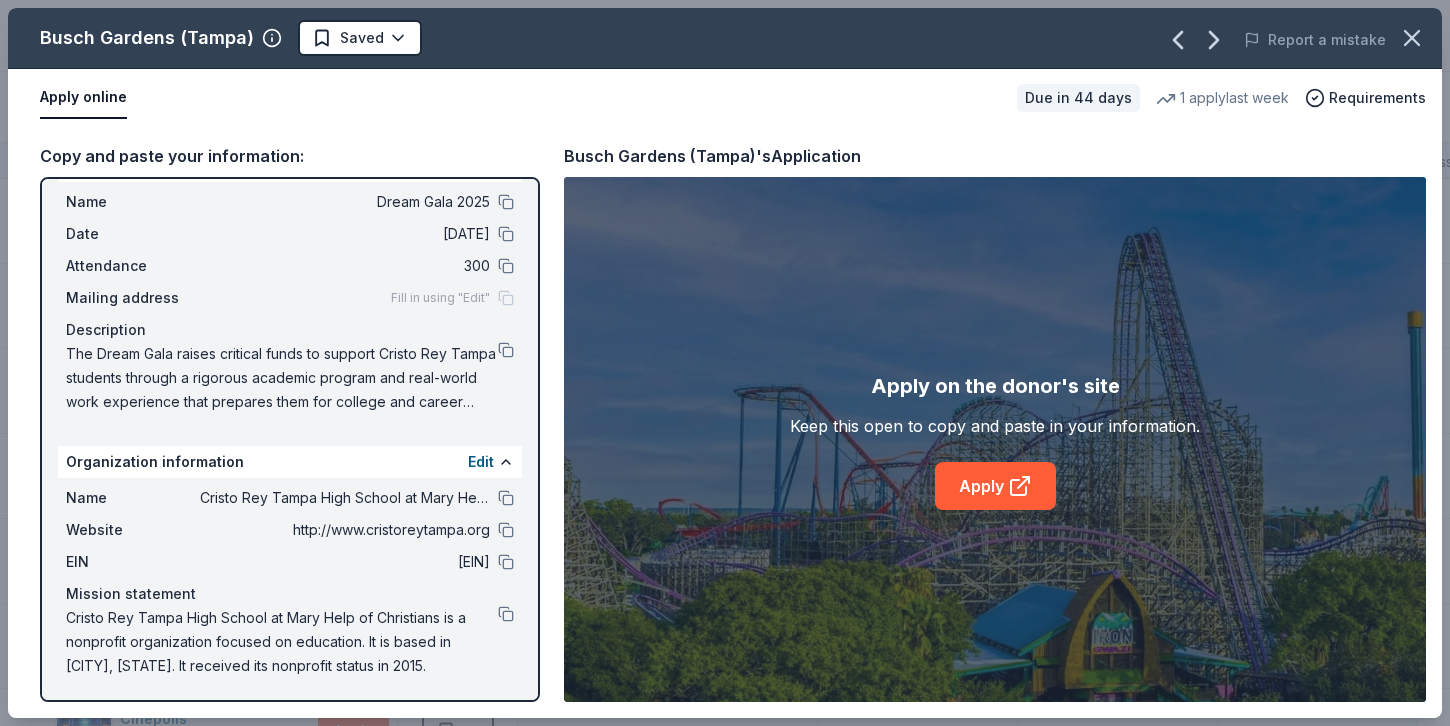 scroll, scrollTop: 0, scrollLeft: 0, axis: both 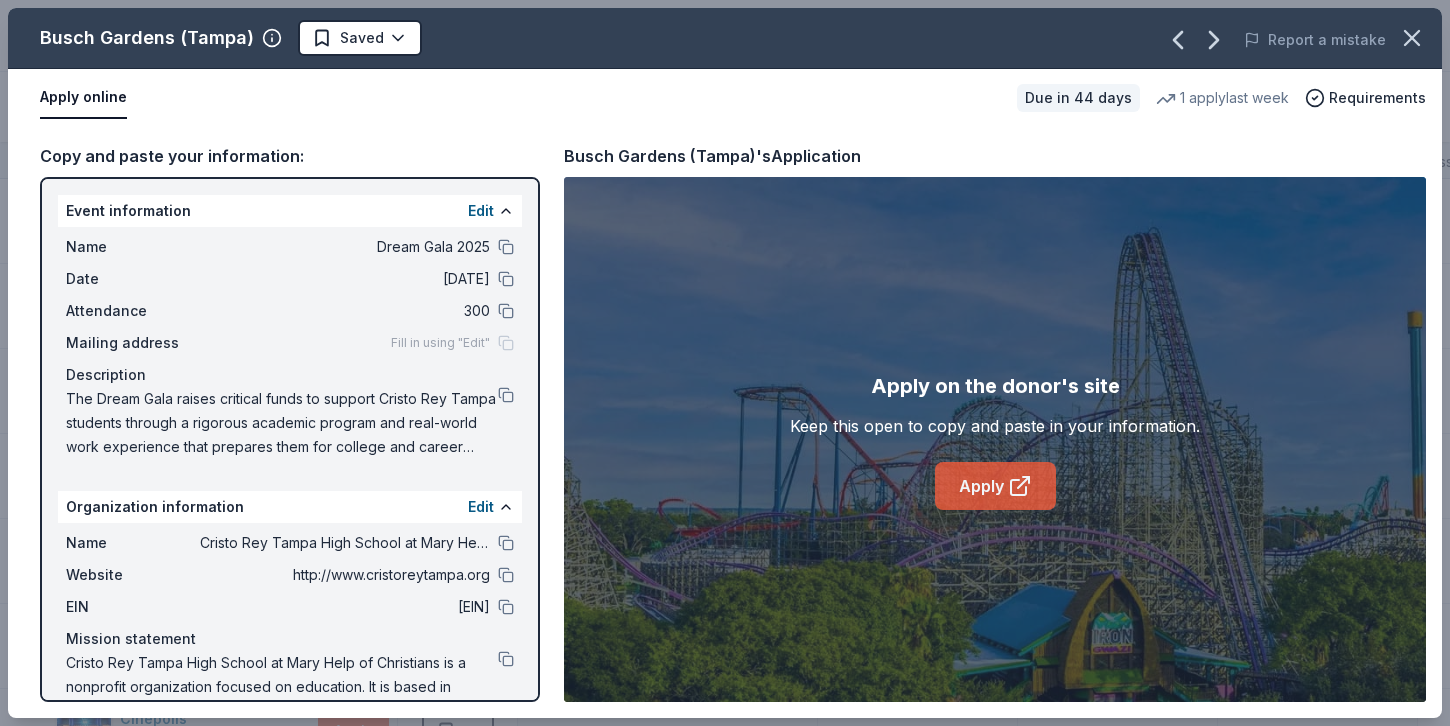 click on "Apply" at bounding box center (995, 486) 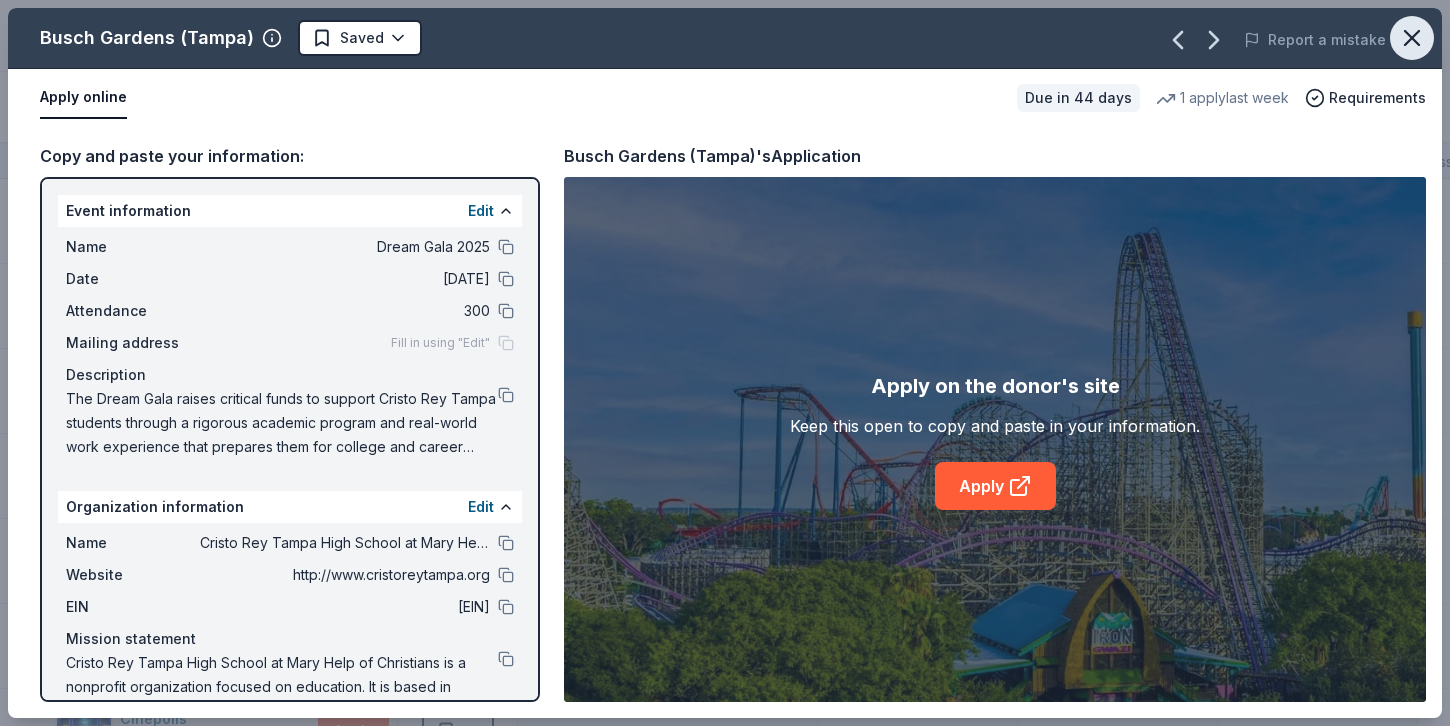 click 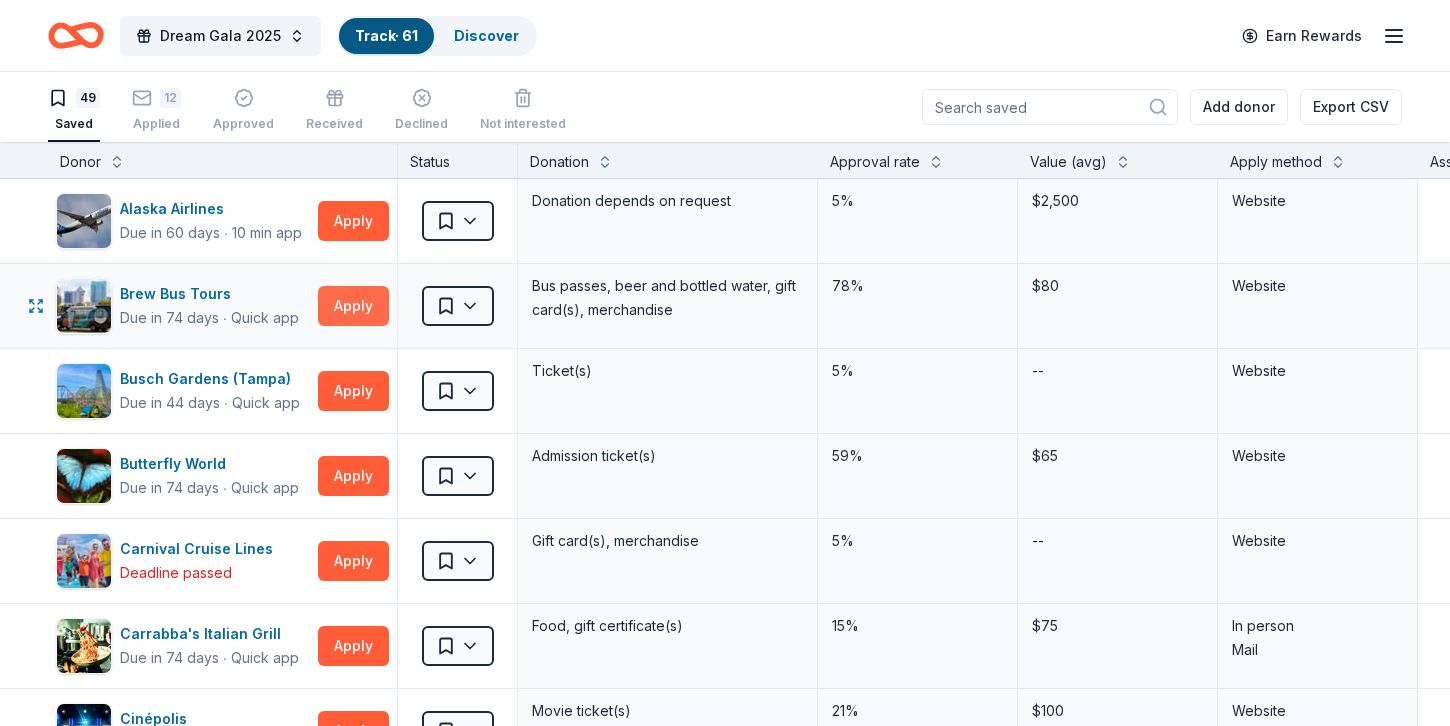 click on "Apply" at bounding box center (353, 306) 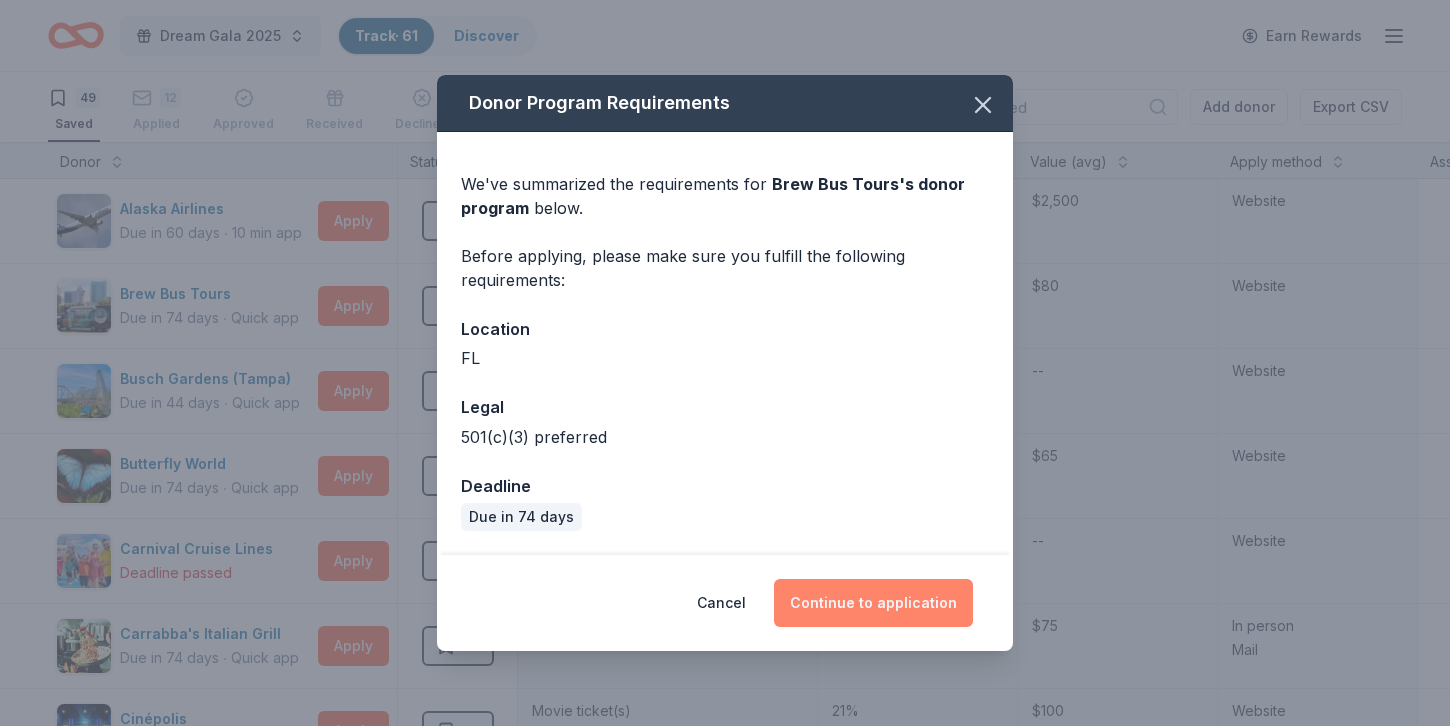 click on "Continue to application" at bounding box center [873, 603] 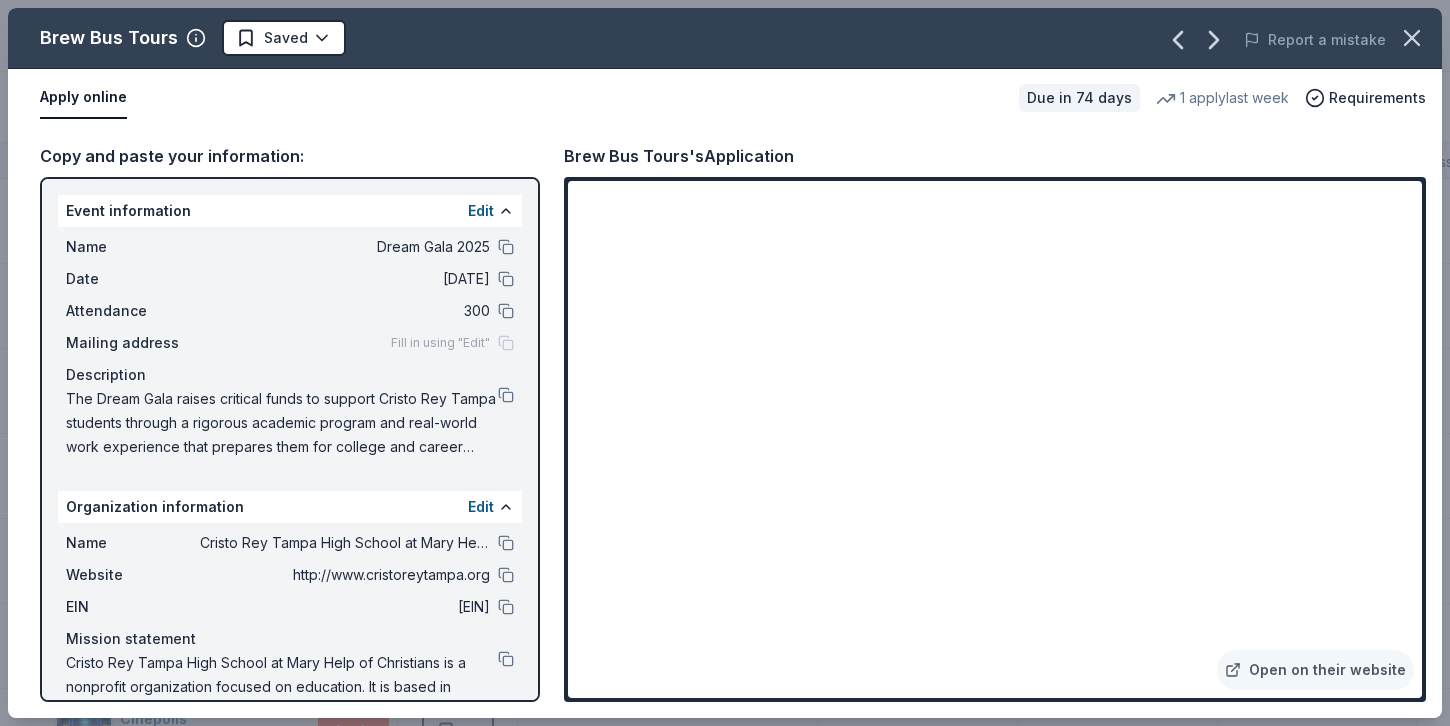 scroll, scrollTop: 47, scrollLeft: 0, axis: vertical 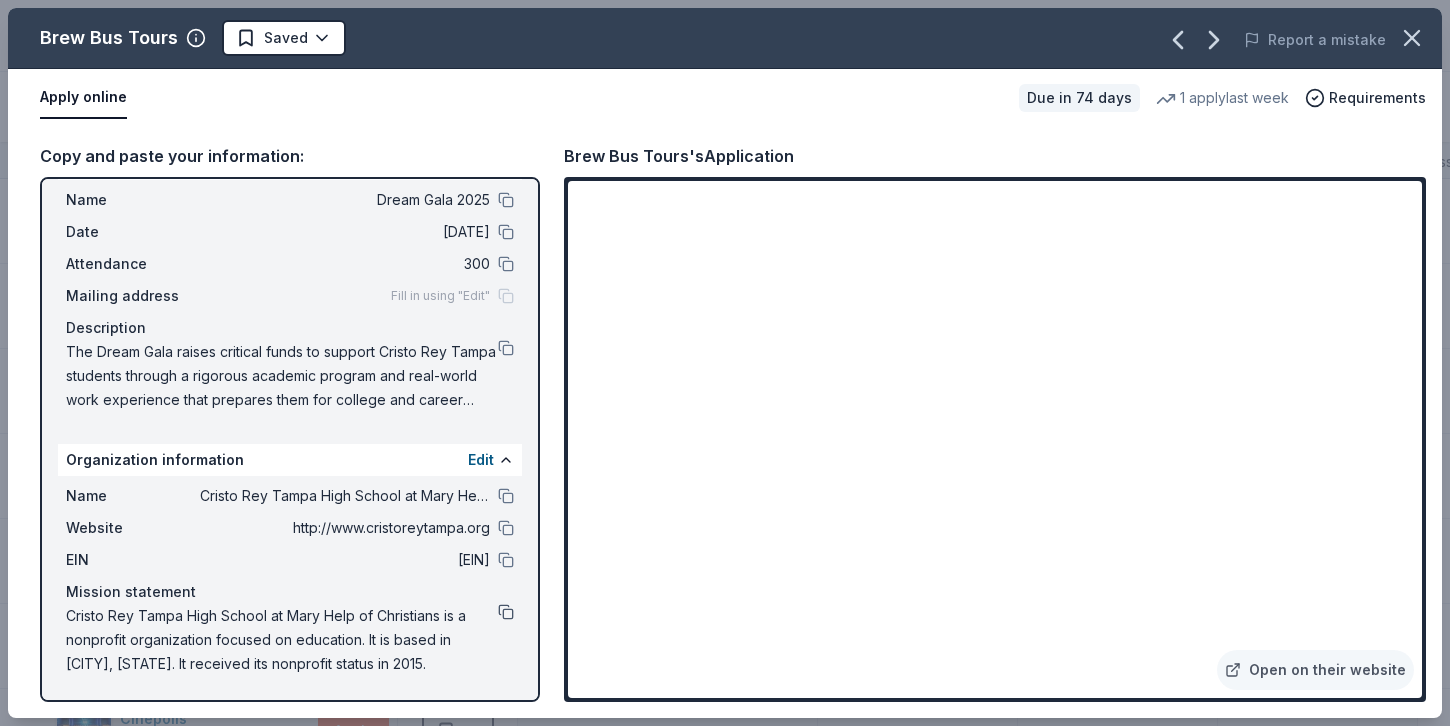 click at bounding box center (506, 612) 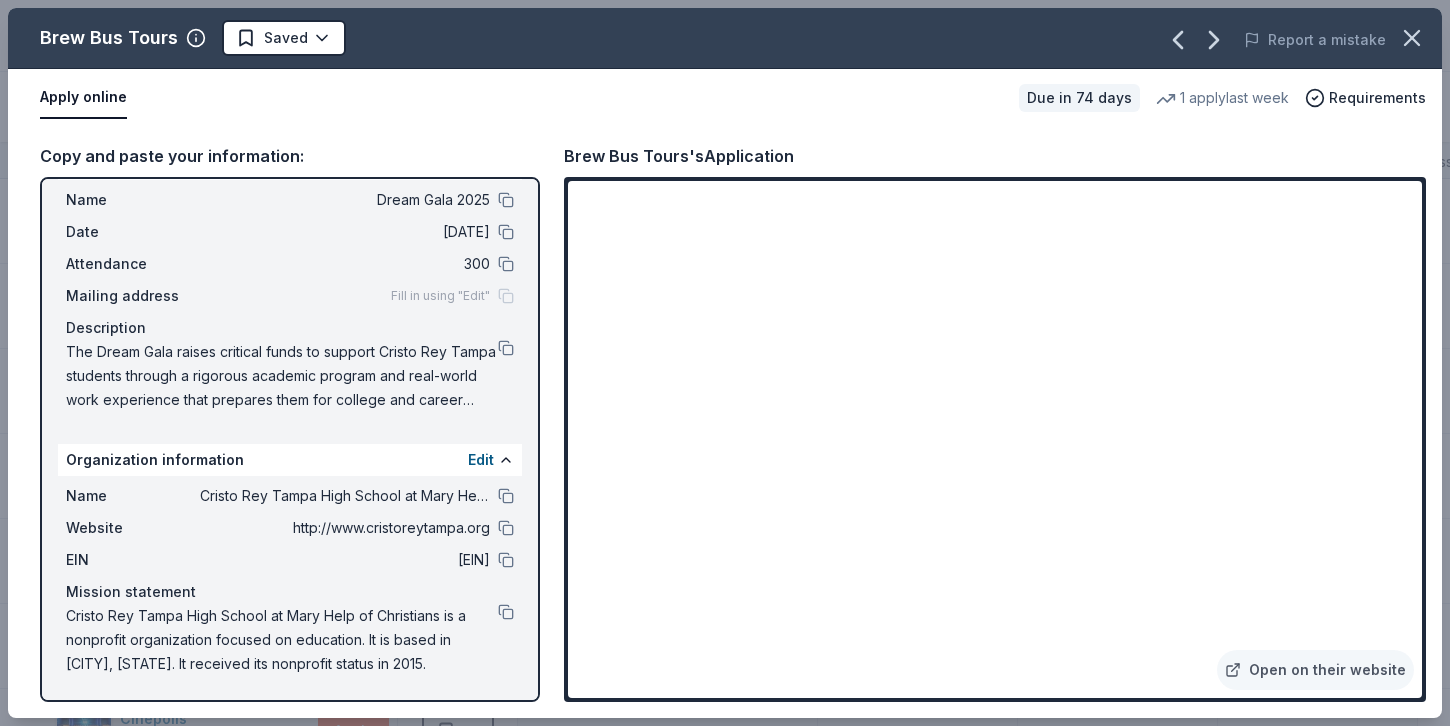 drag, startPoint x: 396, startPoint y: 660, endPoint x: 85, endPoint y: 619, distance: 313.69092 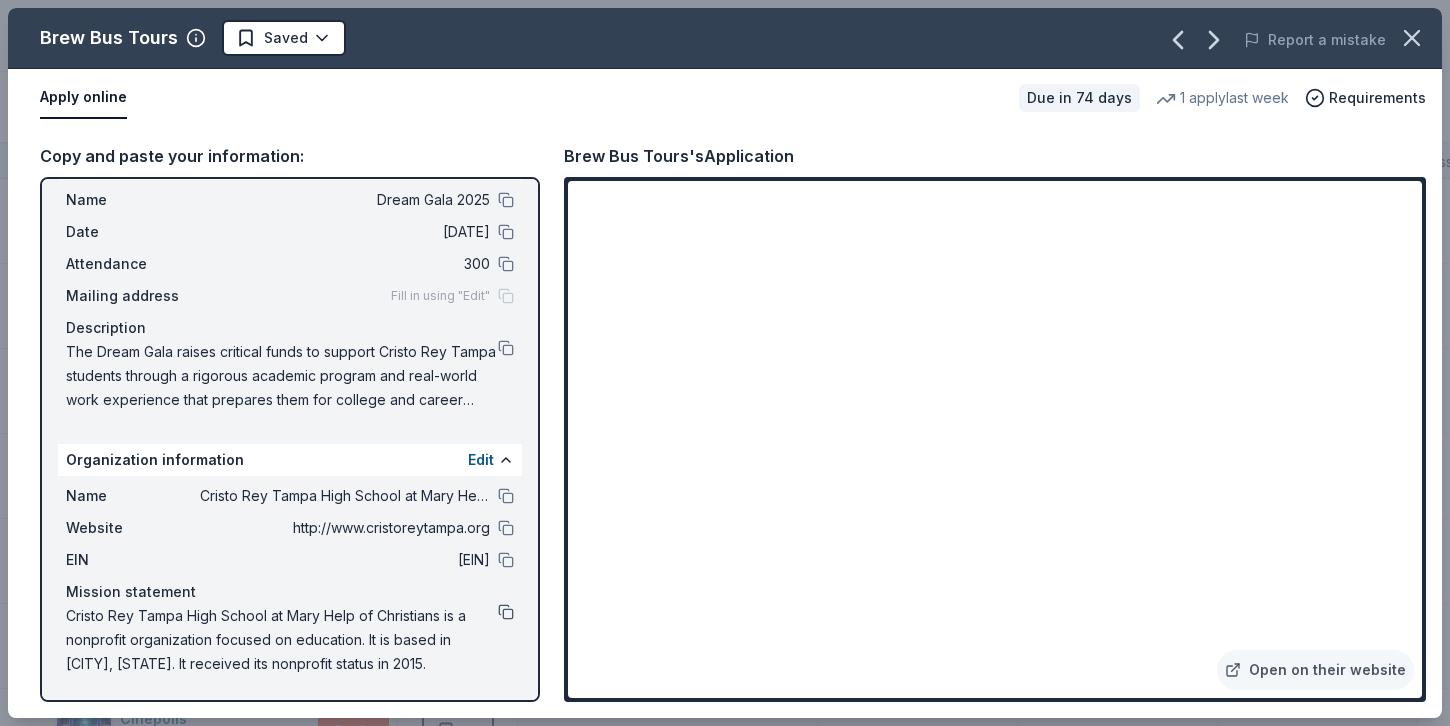 click at bounding box center (506, 612) 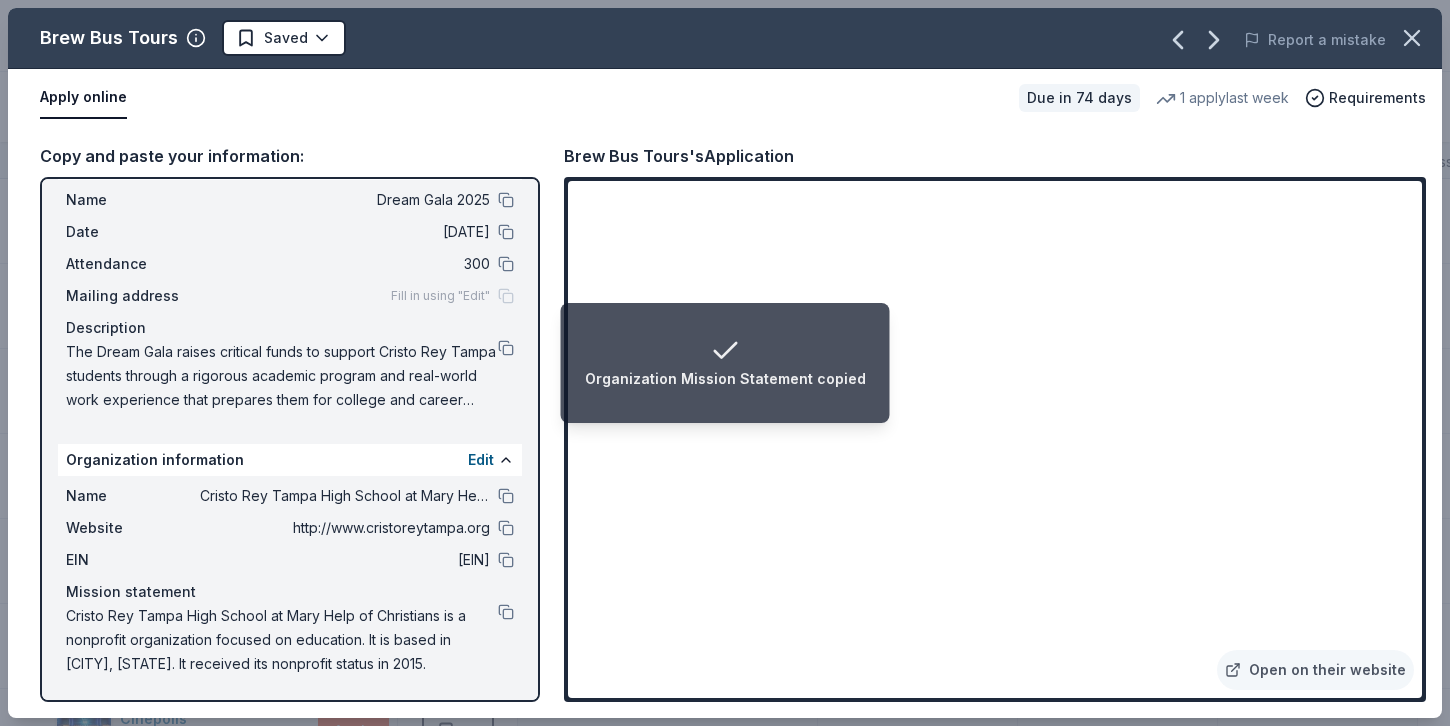 click on "The Dream Gala raises critical funds to support Cristo Rey Tampa students through a rigorous academic program and real-world work experience that prepares them for college and career success." at bounding box center [282, 376] 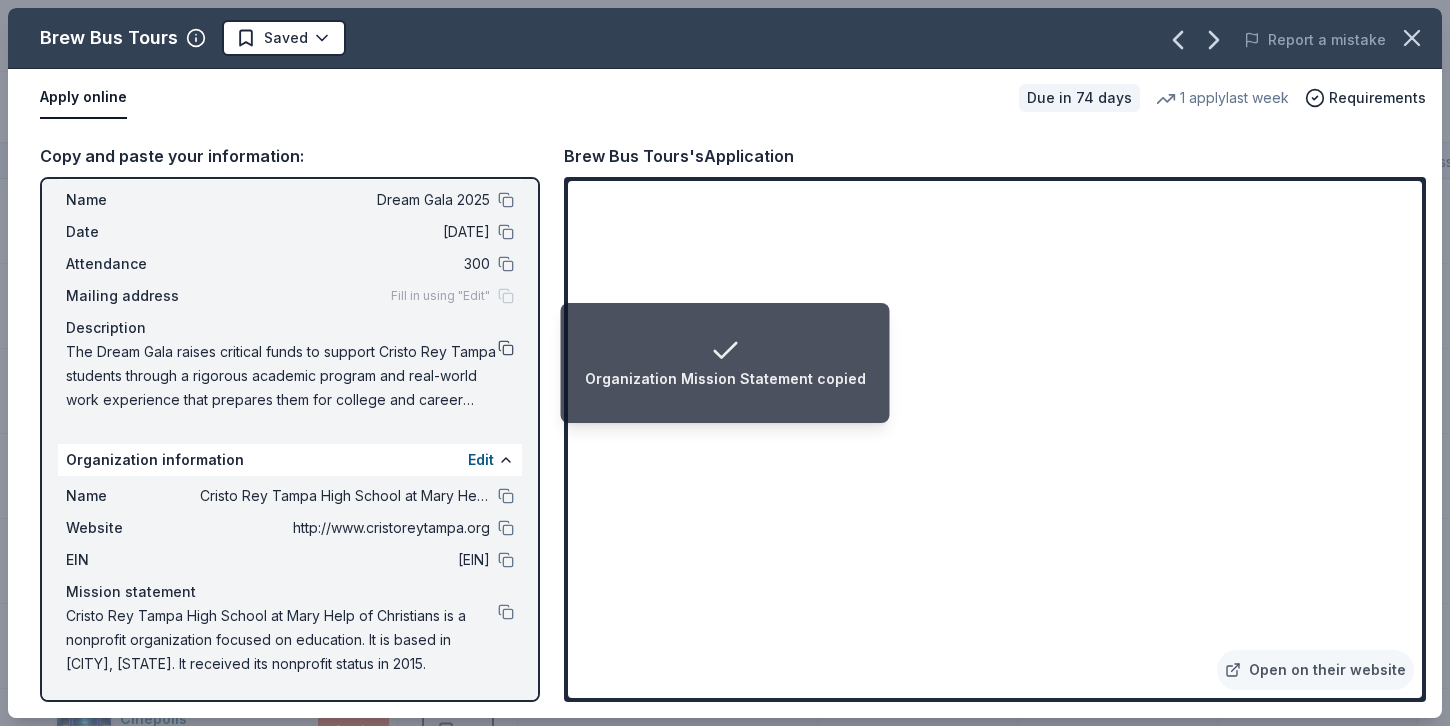 click at bounding box center (506, 348) 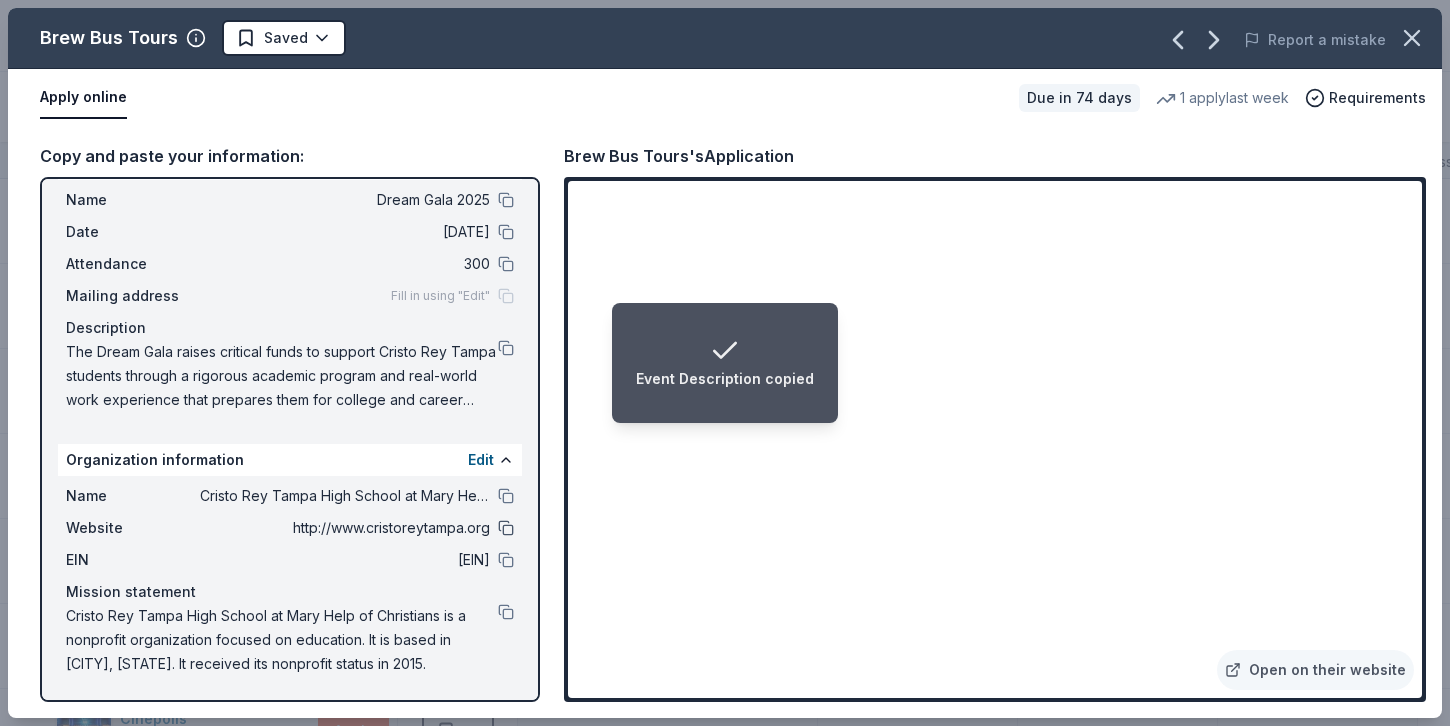 click at bounding box center (506, 528) 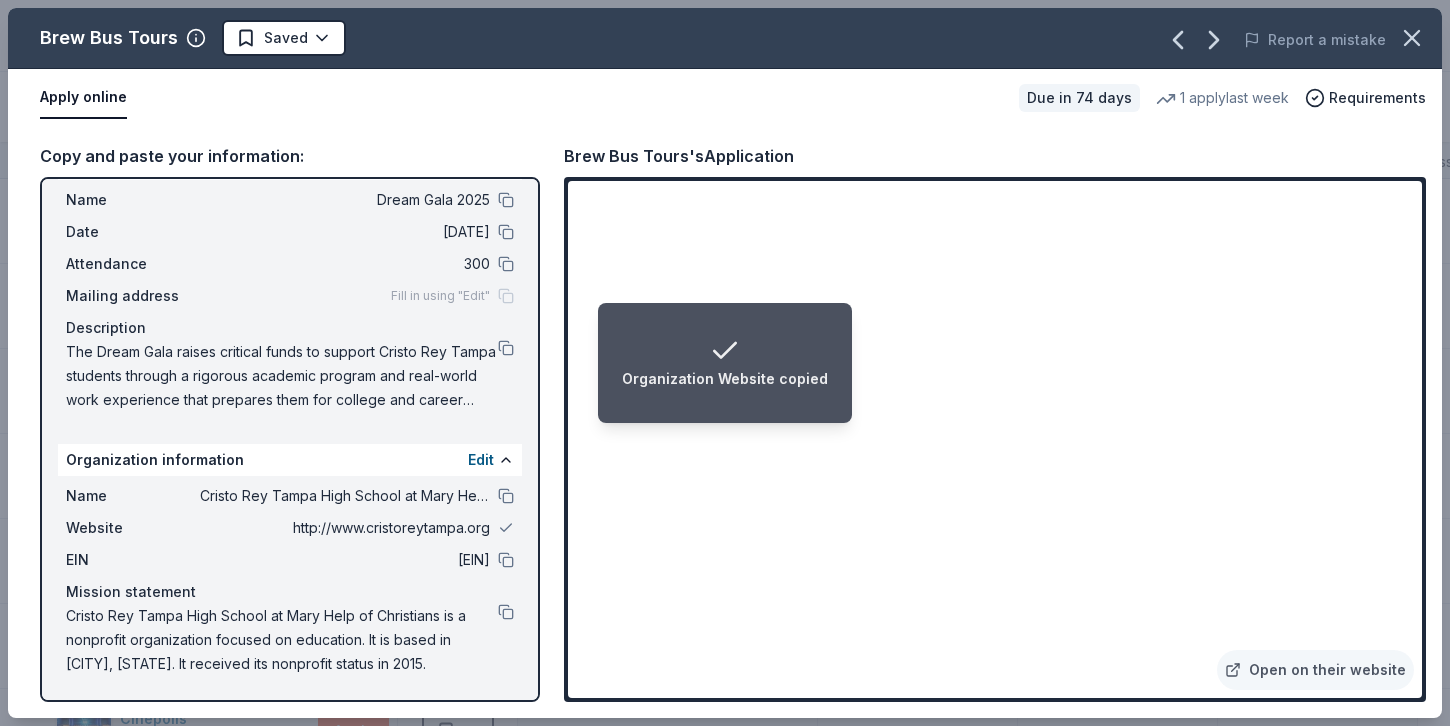 click on "Organization Website copied" at bounding box center (725, 363) 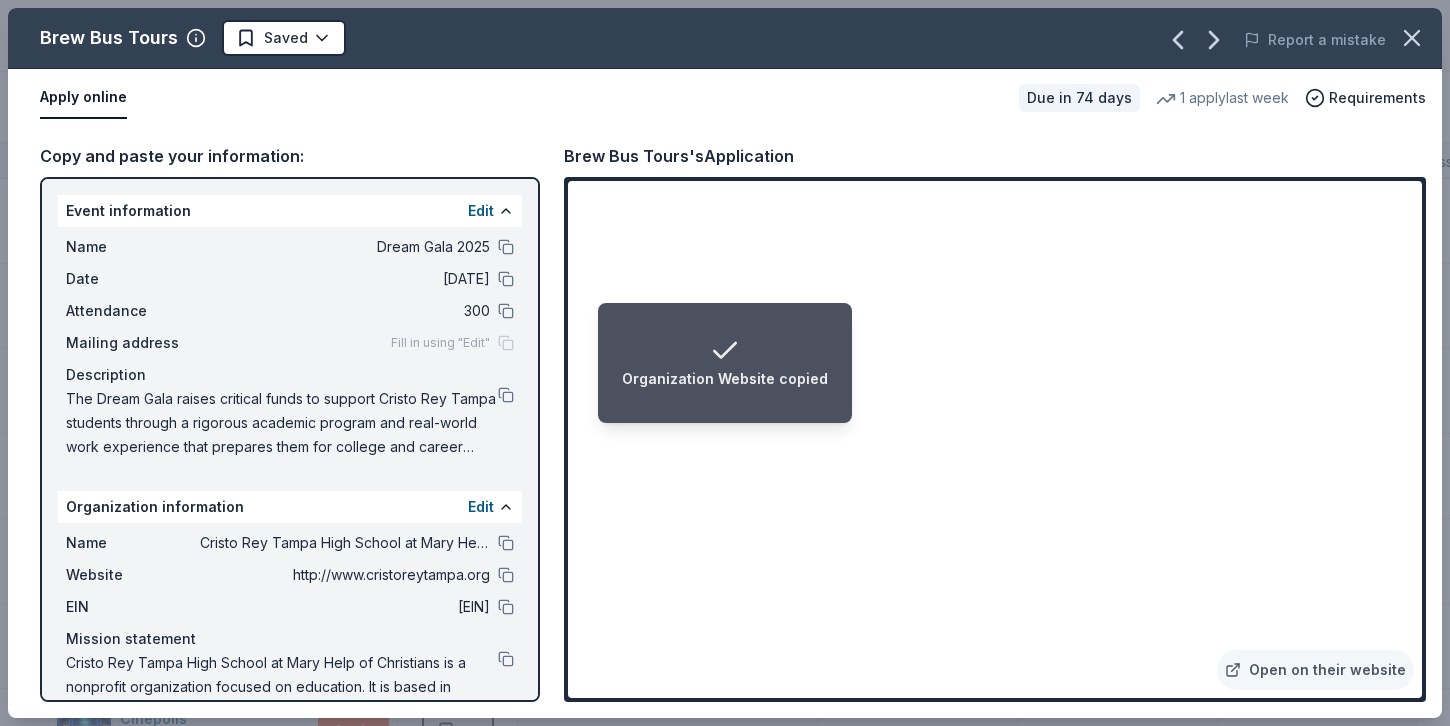 scroll, scrollTop: 47, scrollLeft: 0, axis: vertical 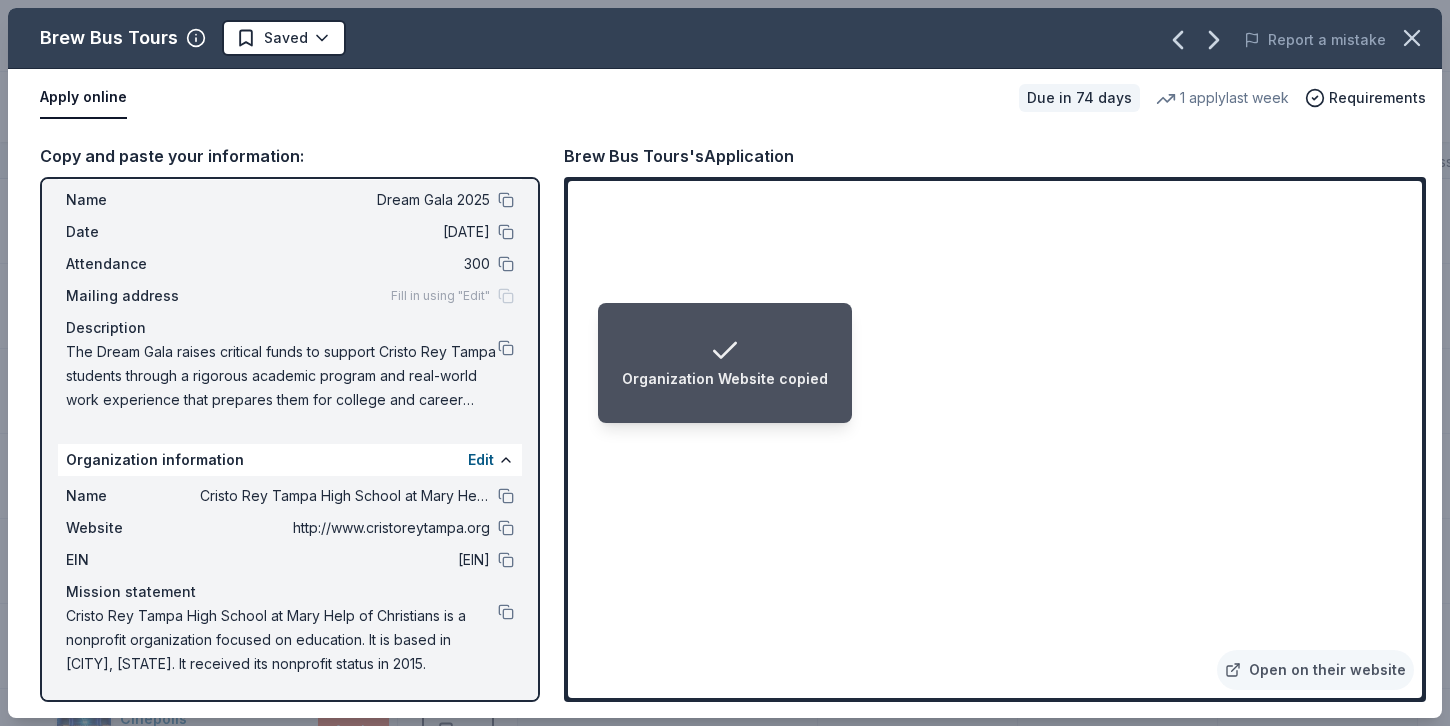 click on "Fill in using "Edit"" at bounding box center [440, 296] 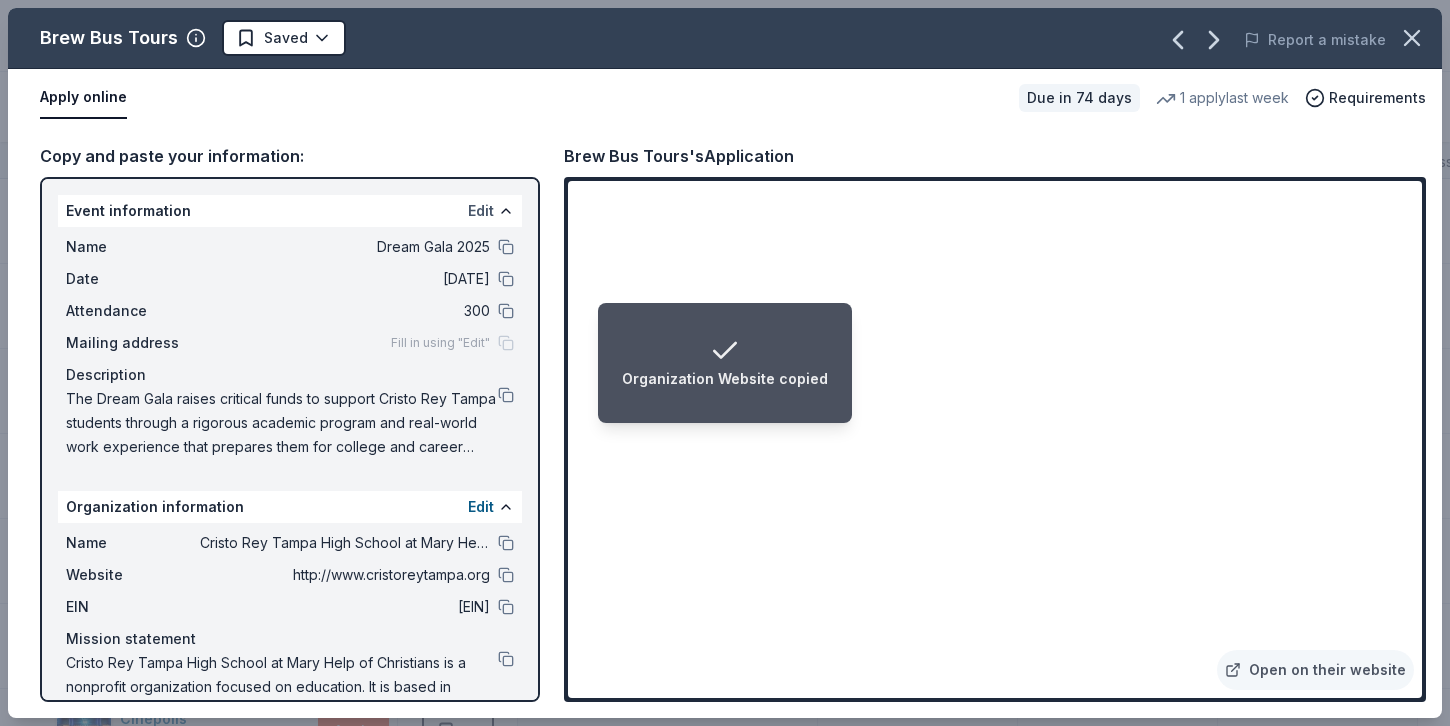 click on "Edit" at bounding box center (481, 211) 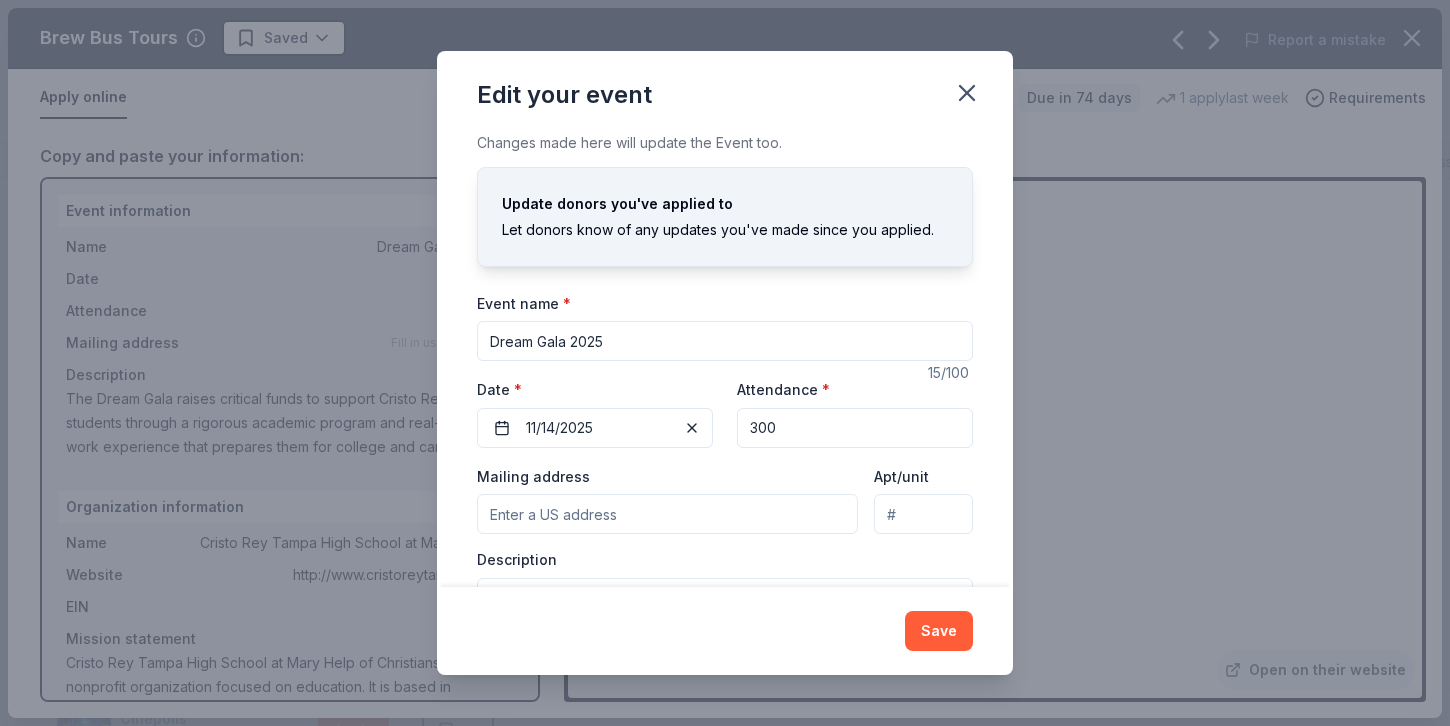 click on "Mailing address" at bounding box center (667, 514) 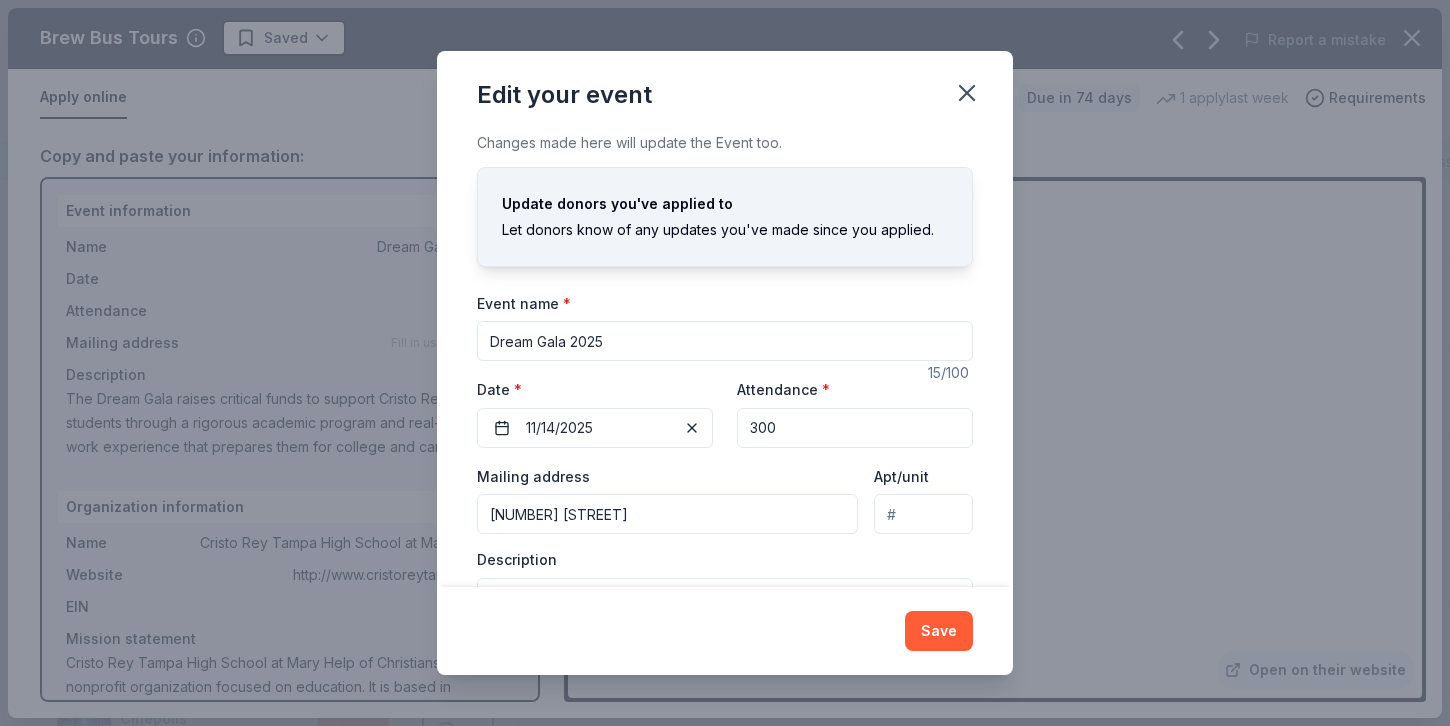 scroll, scrollTop: 112, scrollLeft: 0, axis: vertical 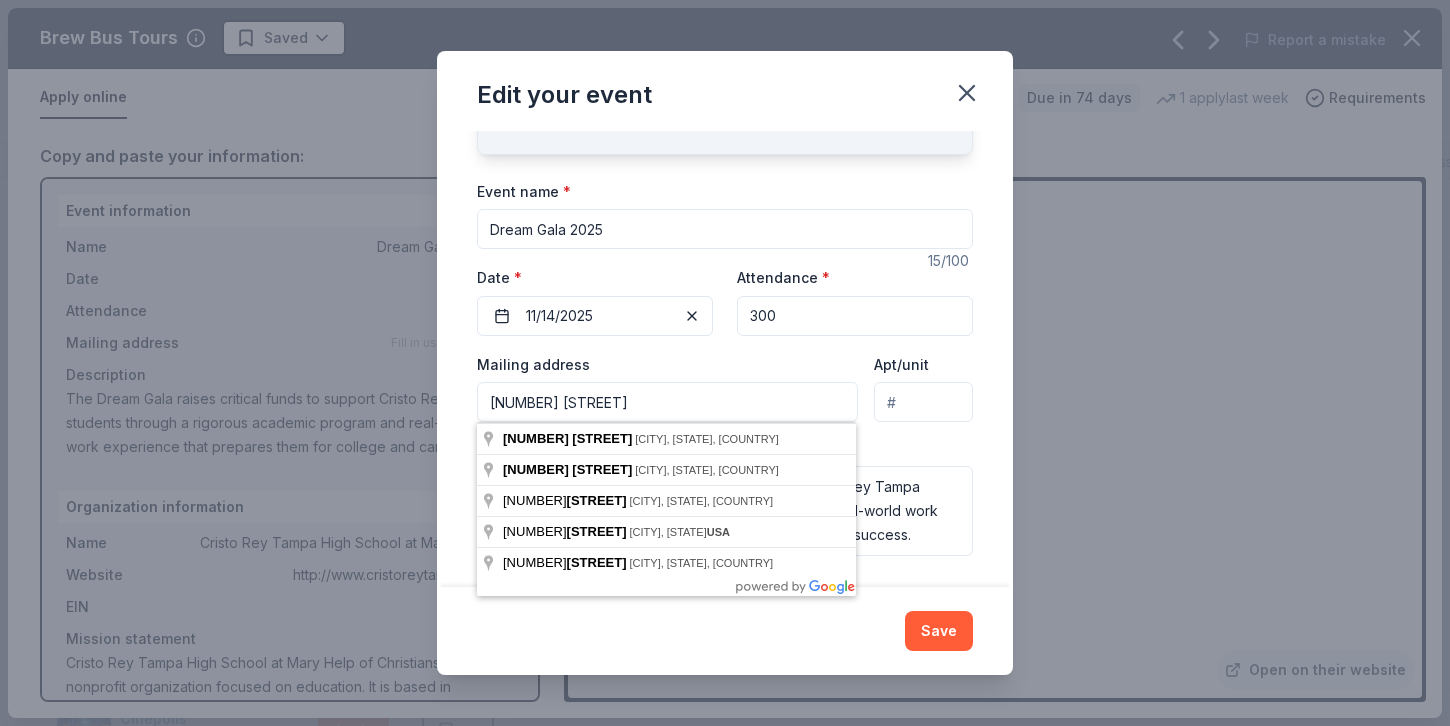 click on "[NUMBER] [STREET]" at bounding box center [667, 402] 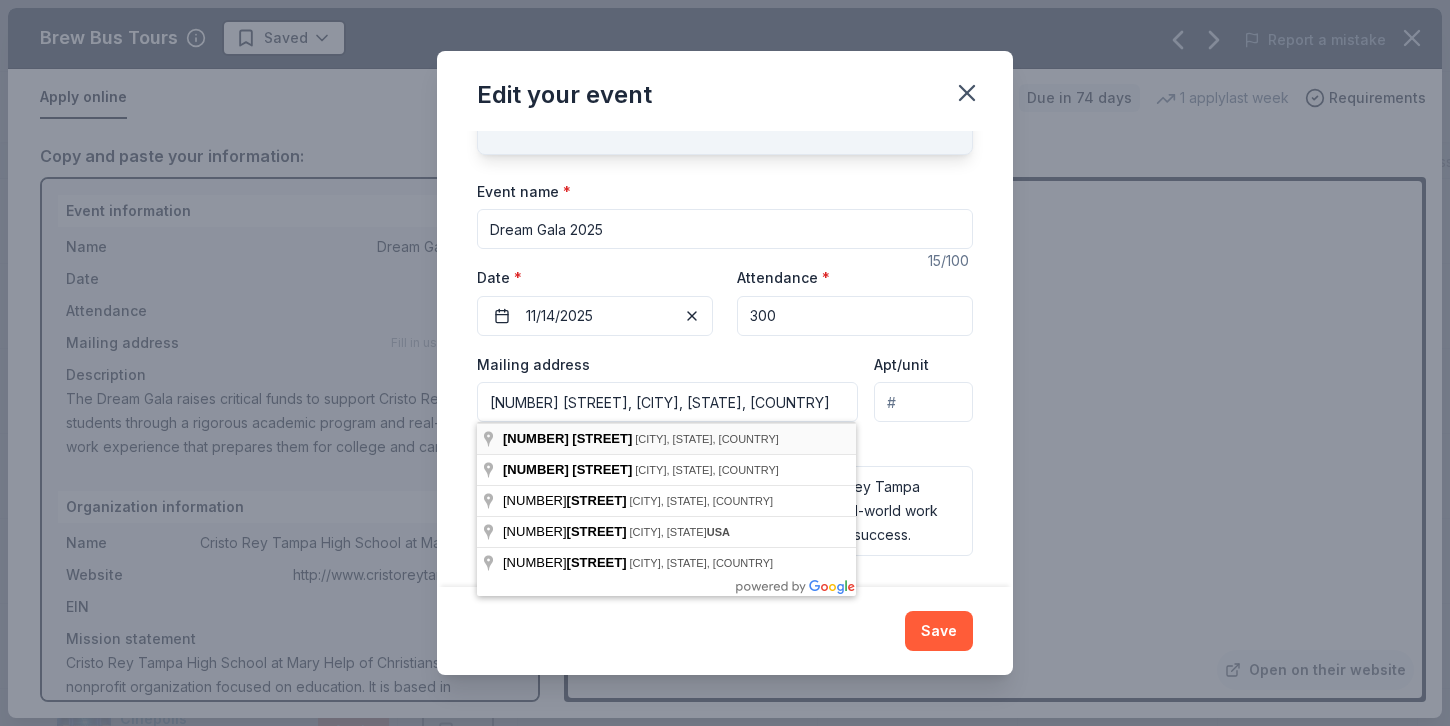 type on "[NUMBER] [STREET], [CITY], [STATE], [ZIP]" 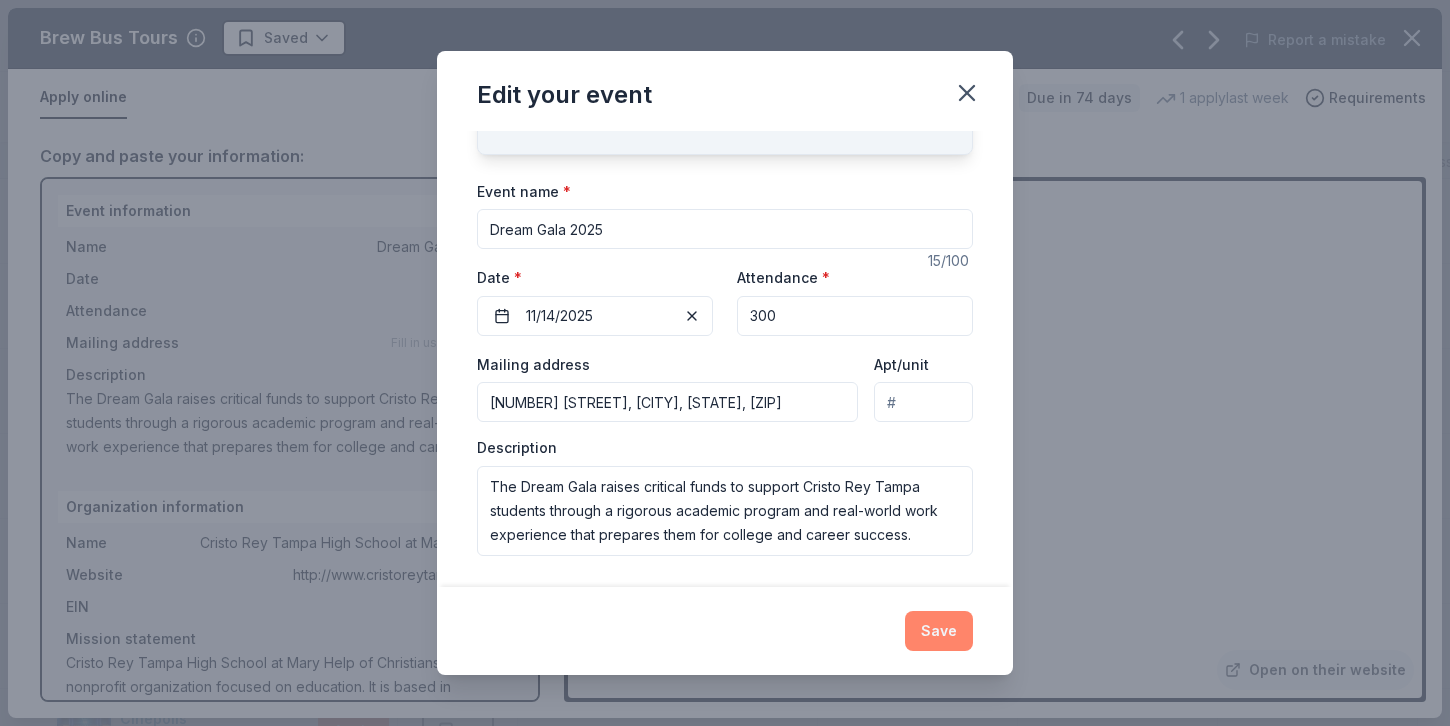 click on "Save" at bounding box center [939, 631] 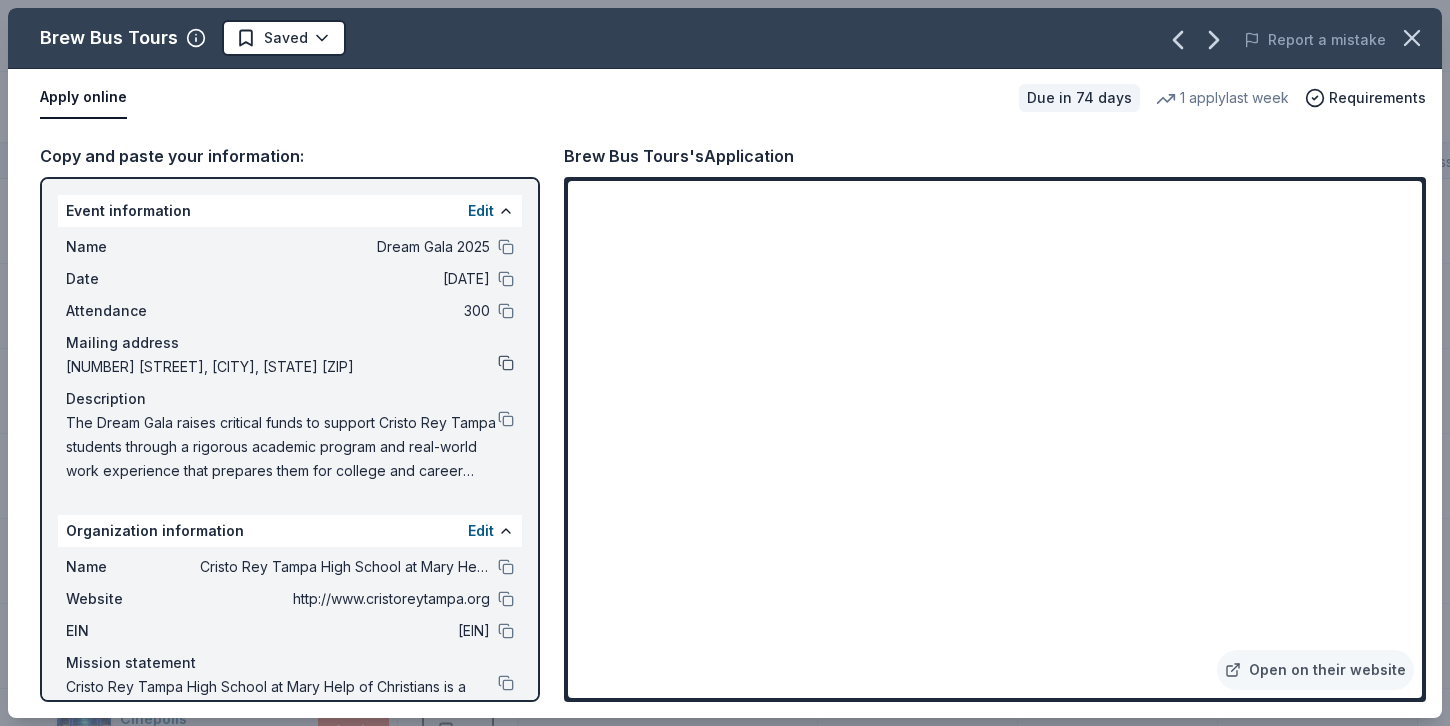 click at bounding box center [506, 363] 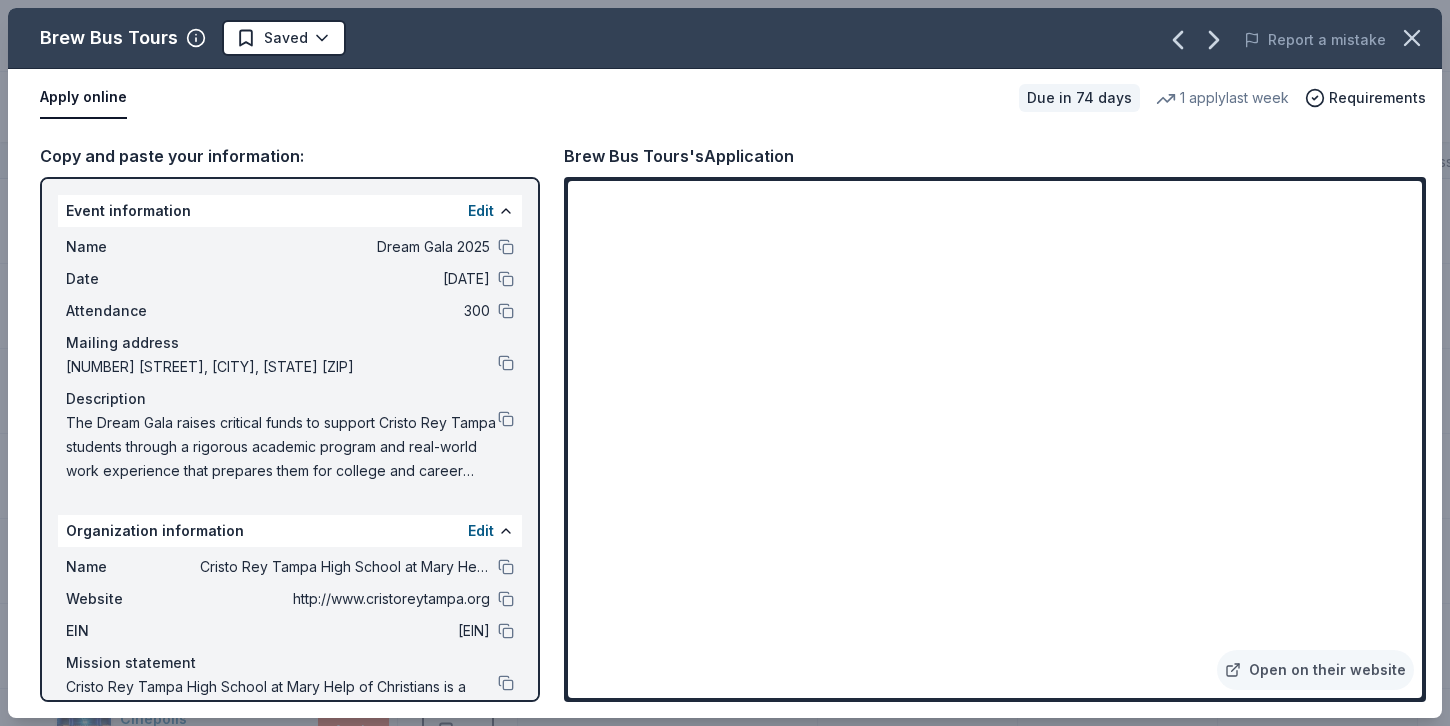 scroll, scrollTop: 71, scrollLeft: 0, axis: vertical 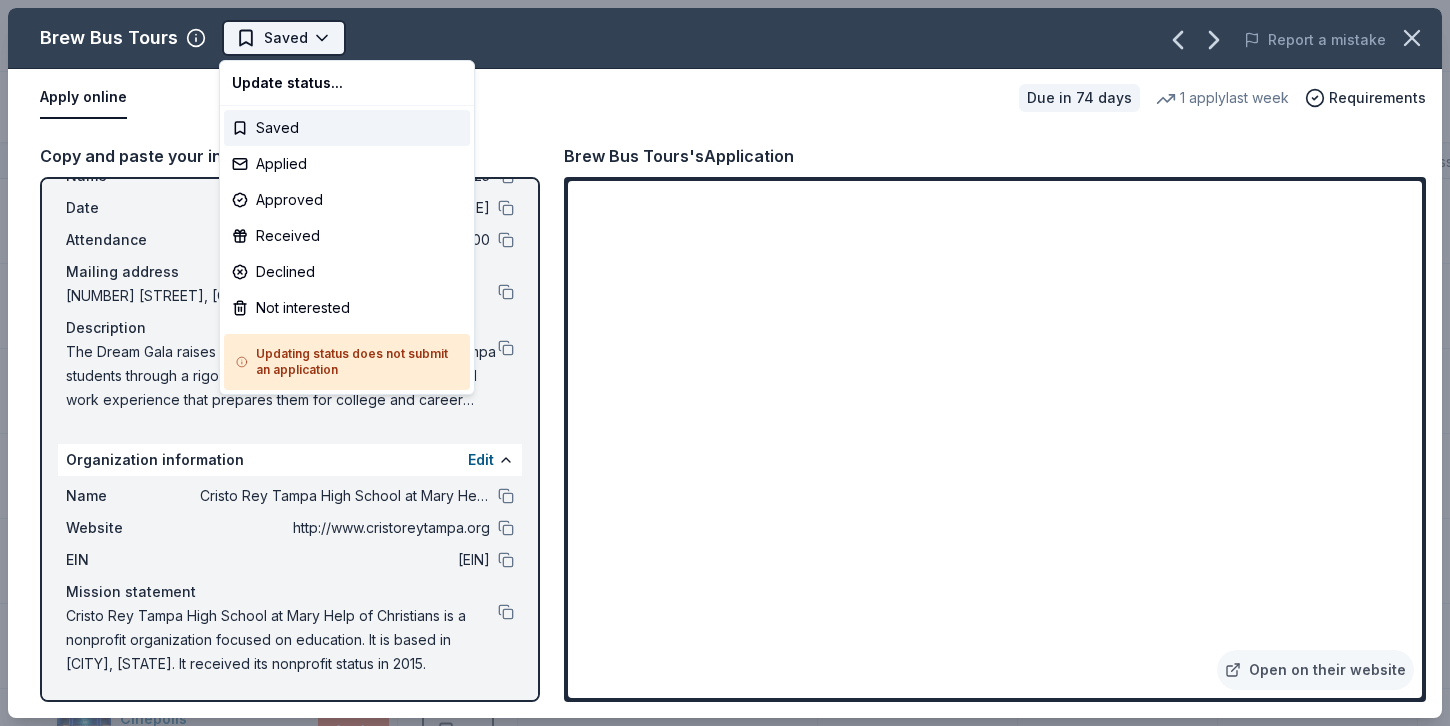 click on "Alaska Airlines Due in 60 days ∙ 10 min app Apply Saved Donation depends on request 5% $2,500 Website Brew Bus Tours Due in 74 days ∙ Quick app Apply Saved Bus passes, beer and bottled water, gift card(s), merchandise 78% $80 Website Busch Gardens (Tampa) Due in 44 days ∙ Quick app Apply Saved Ticket(s) 5% -- Website Butterfly World Due in 74 days ∙ Quick app Apply Saved Admission ticket(s) 59% $65 Website Carnival Cruise Lines Deadline passed Apply Saved Gift card(s), merchandise 5% -- Website Carrabba's Italian Grill Due in 74 days ∙ Quick app Apply Saved Food, gift certificate(s) 15% $75 In person Mail Cinépolis Due in 74 days ∙ Quick app Apply Saved Movie ticket(s) 21% $100 Website Clearwater Marine Aquarium Due in 48 days ∙ Quick app Apply Saved 4 general admission passes  28% $152" at bounding box center (725, 363) 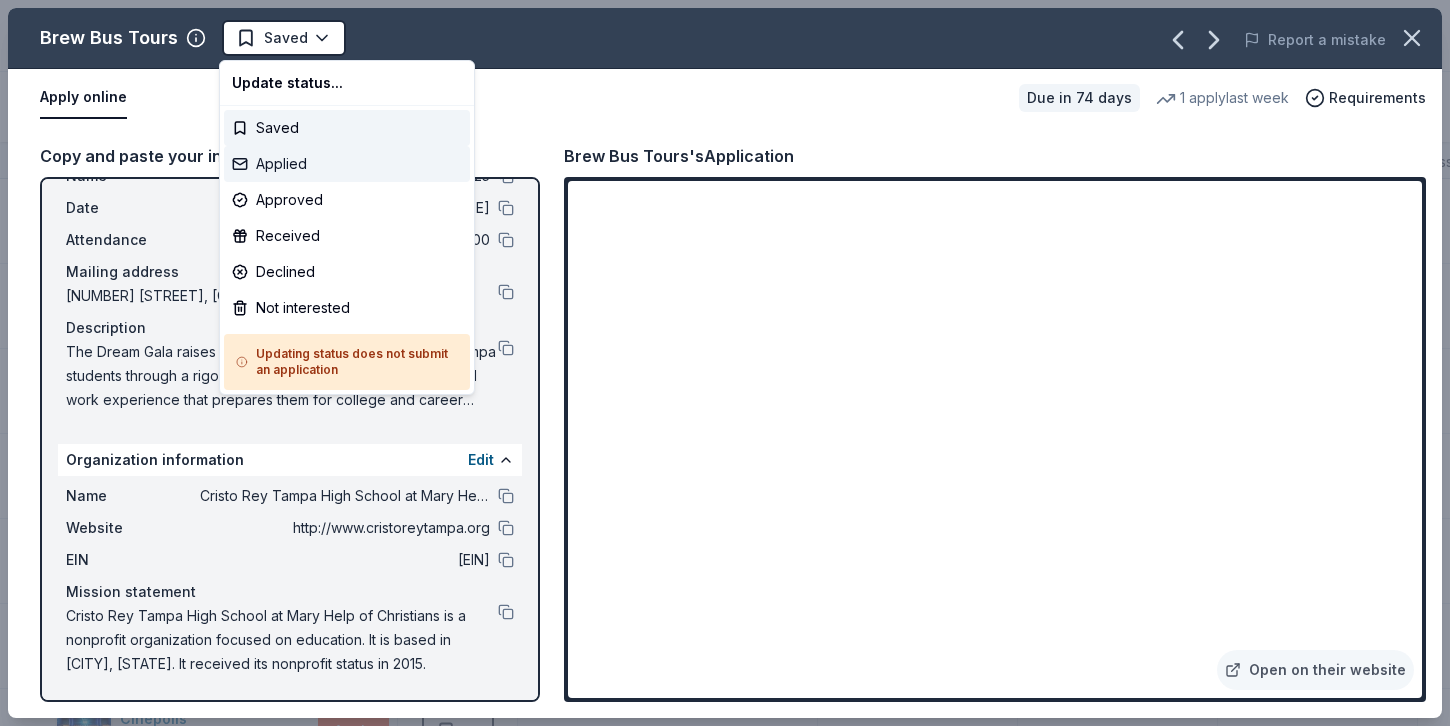 click on "Applied" at bounding box center (347, 164) 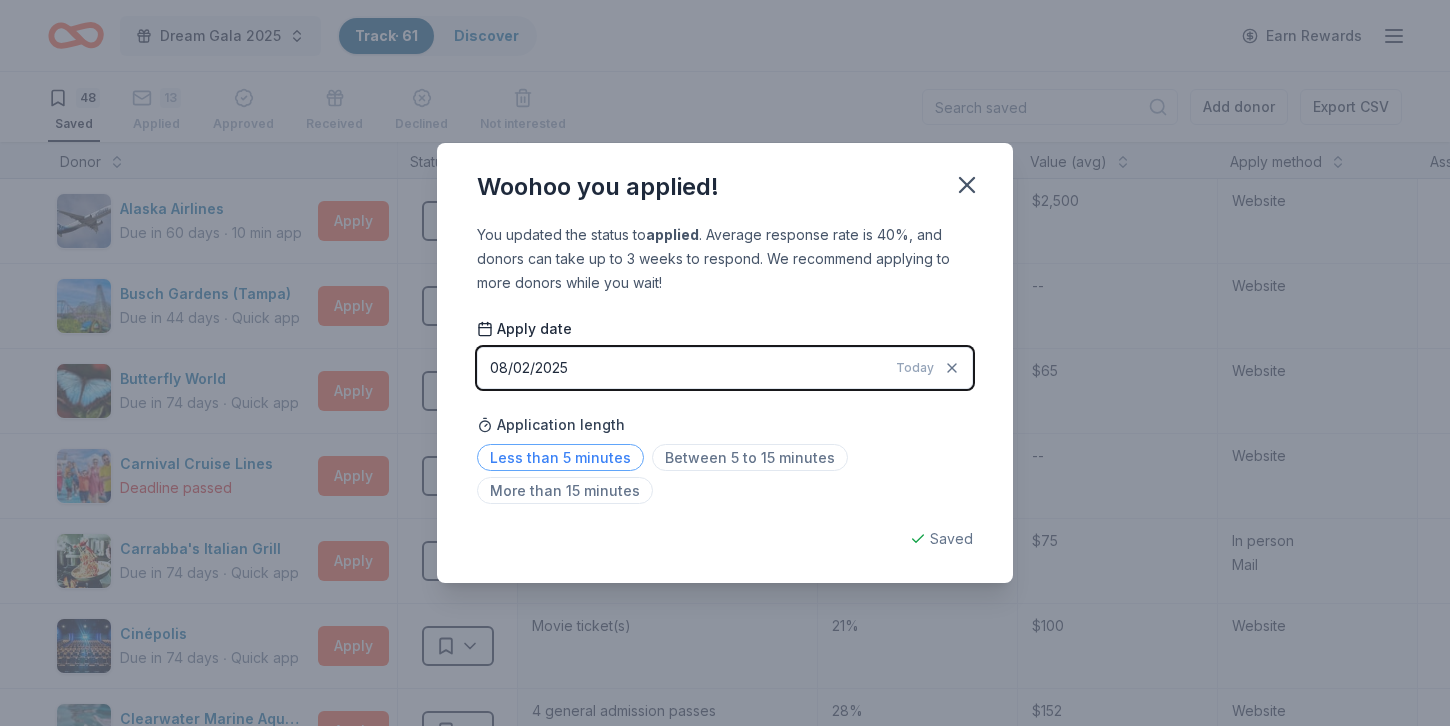 click on "Less than 5 minutes" at bounding box center [560, 457] 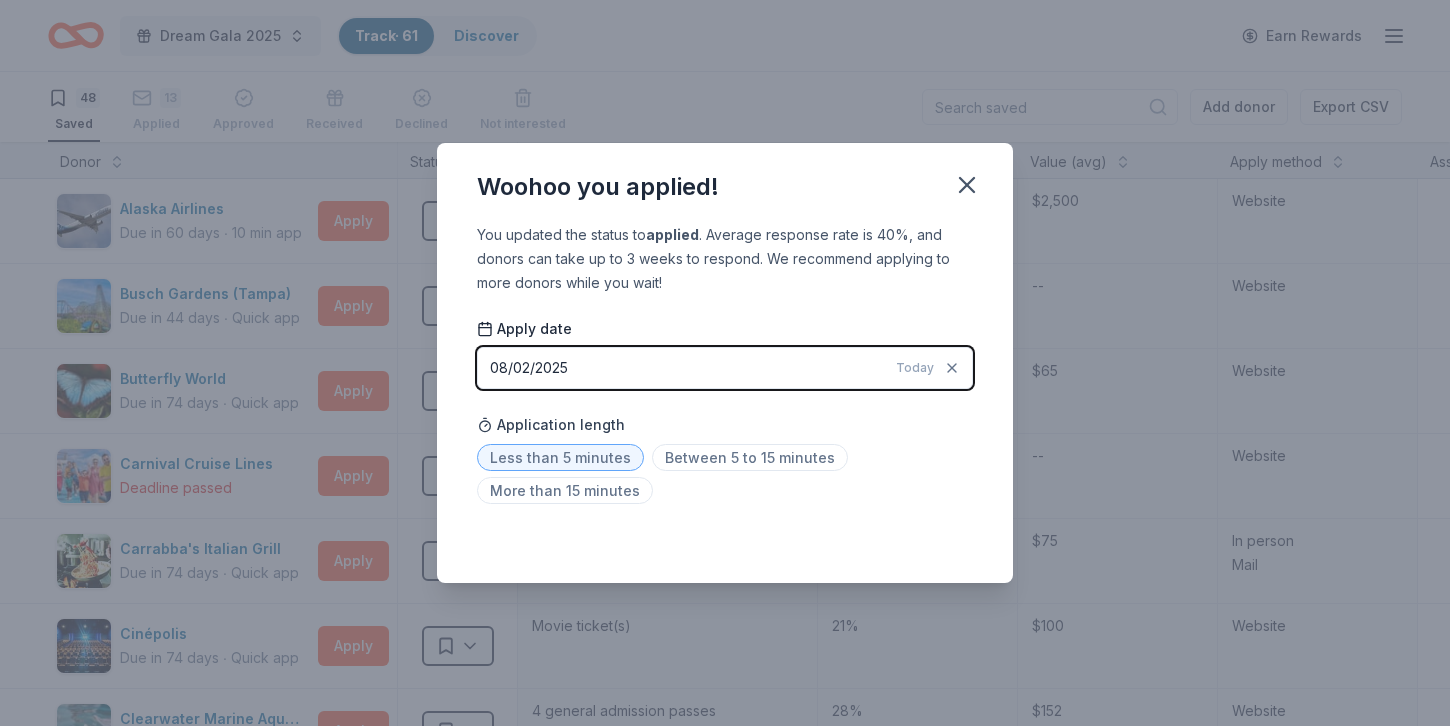 click on "[DATE] [TIME]" at bounding box center [725, 368] 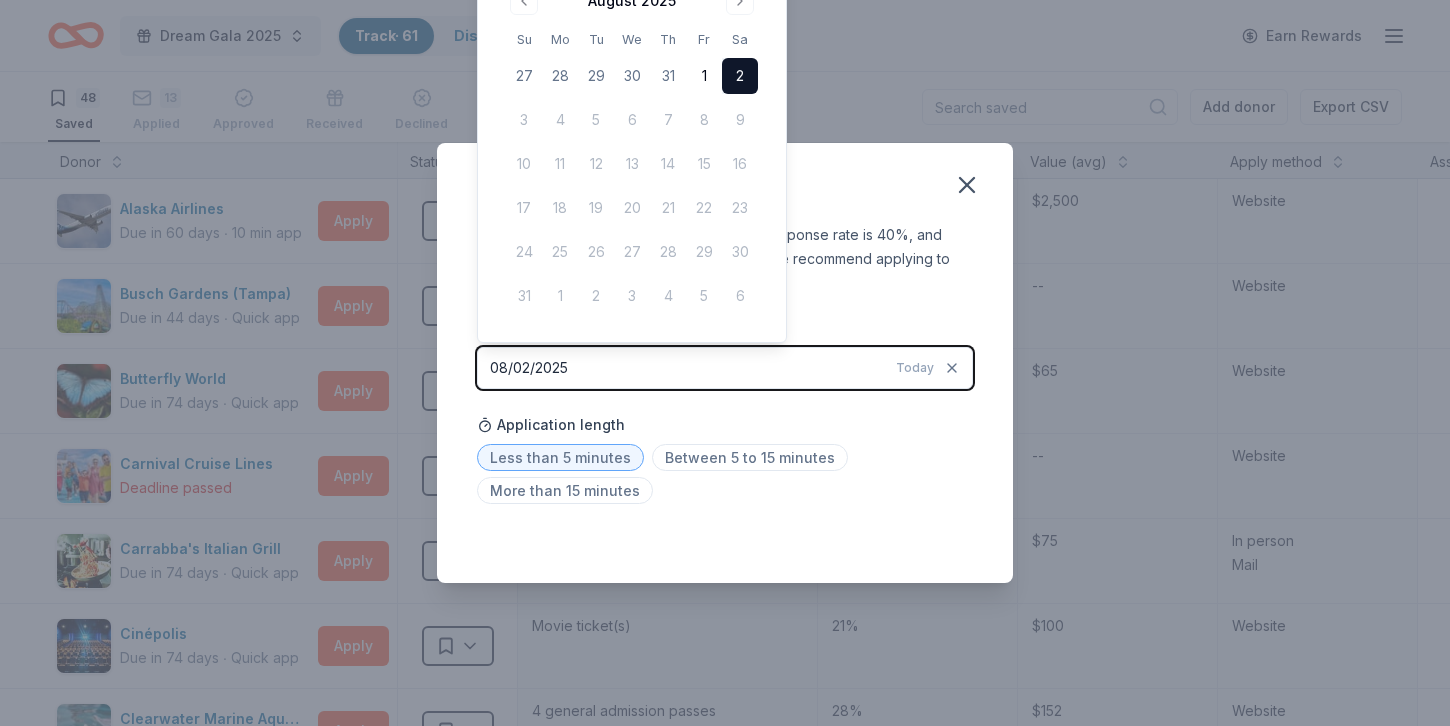 click on "2" at bounding box center (740, 76) 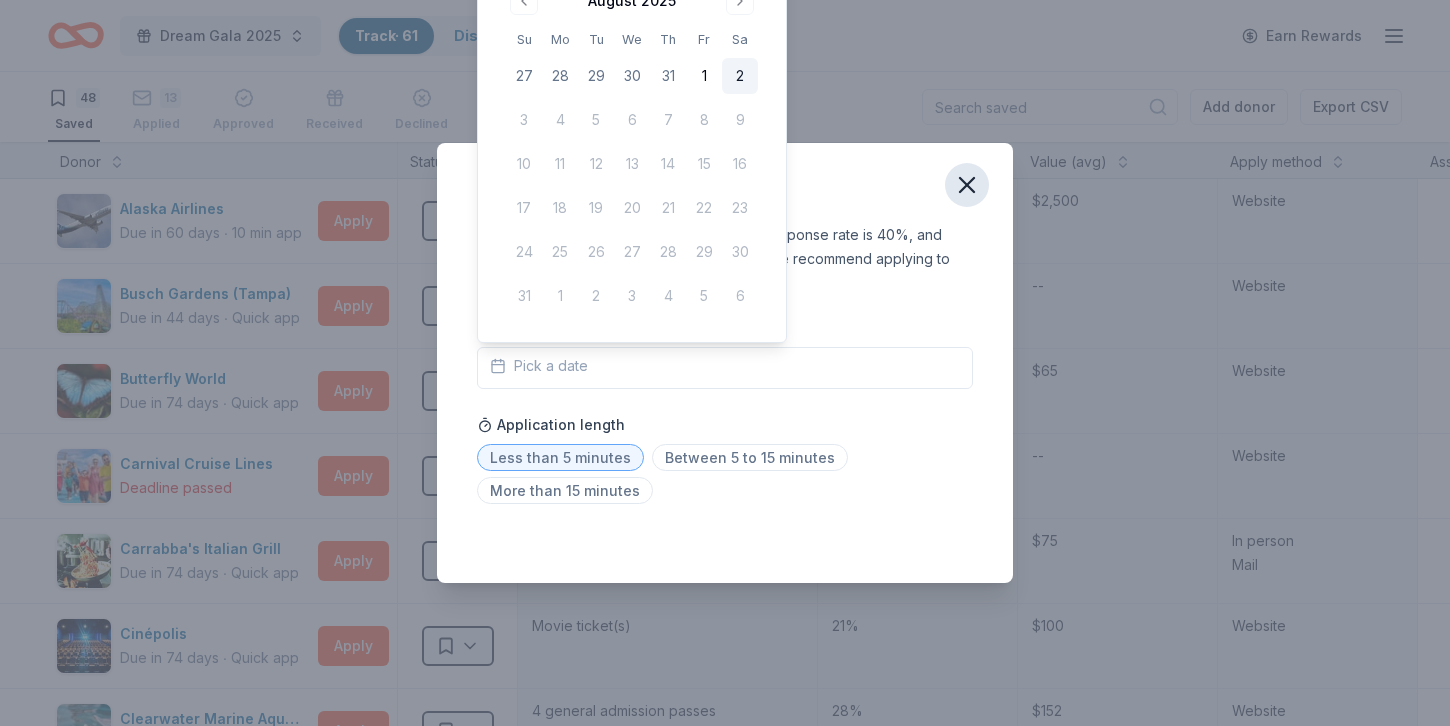 click 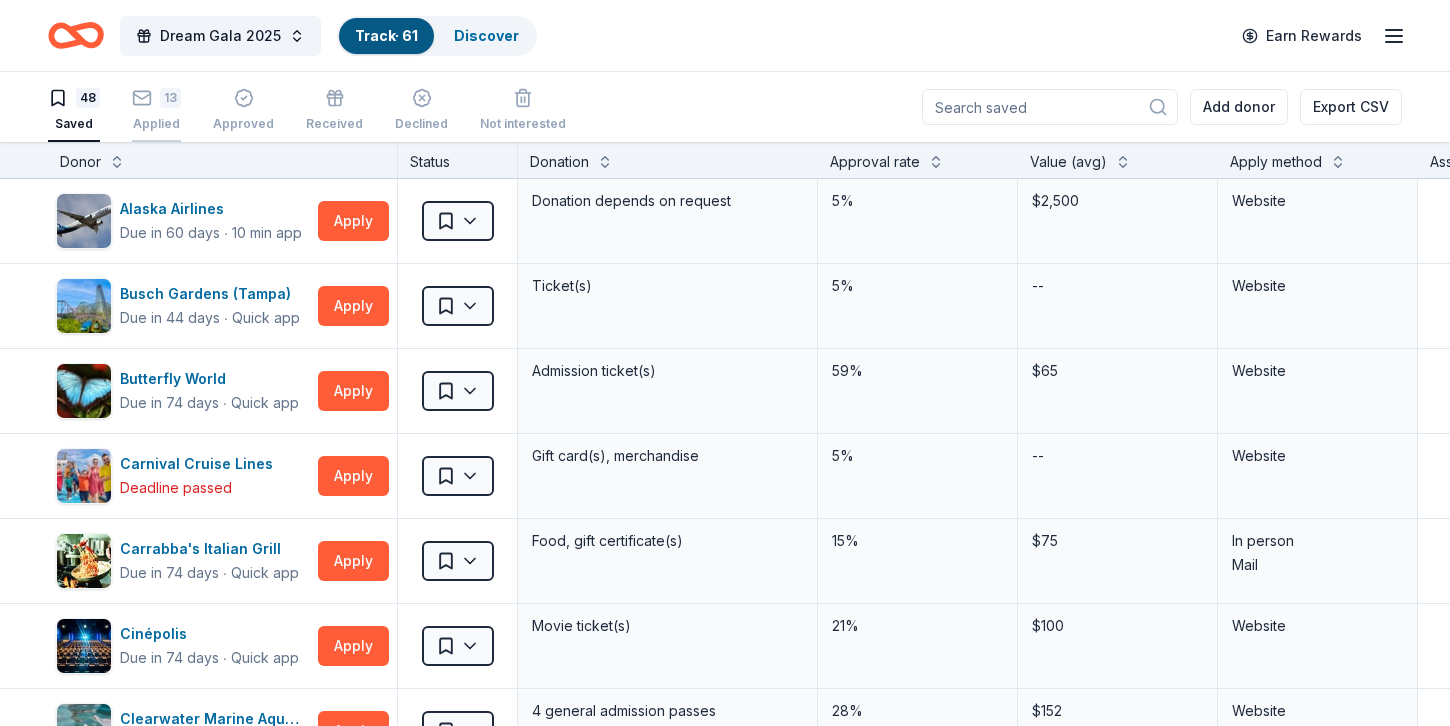 click 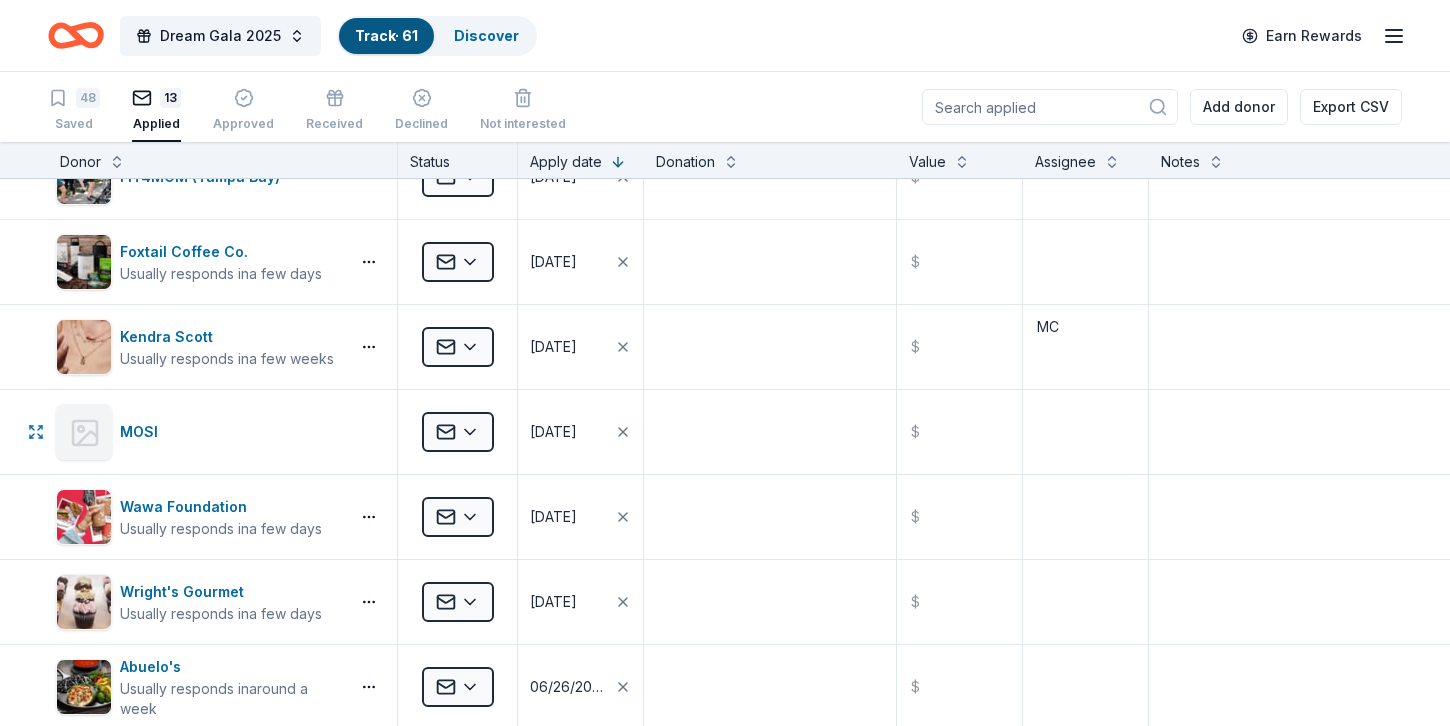 scroll, scrollTop: 290, scrollLeft: 0, axis: vertical 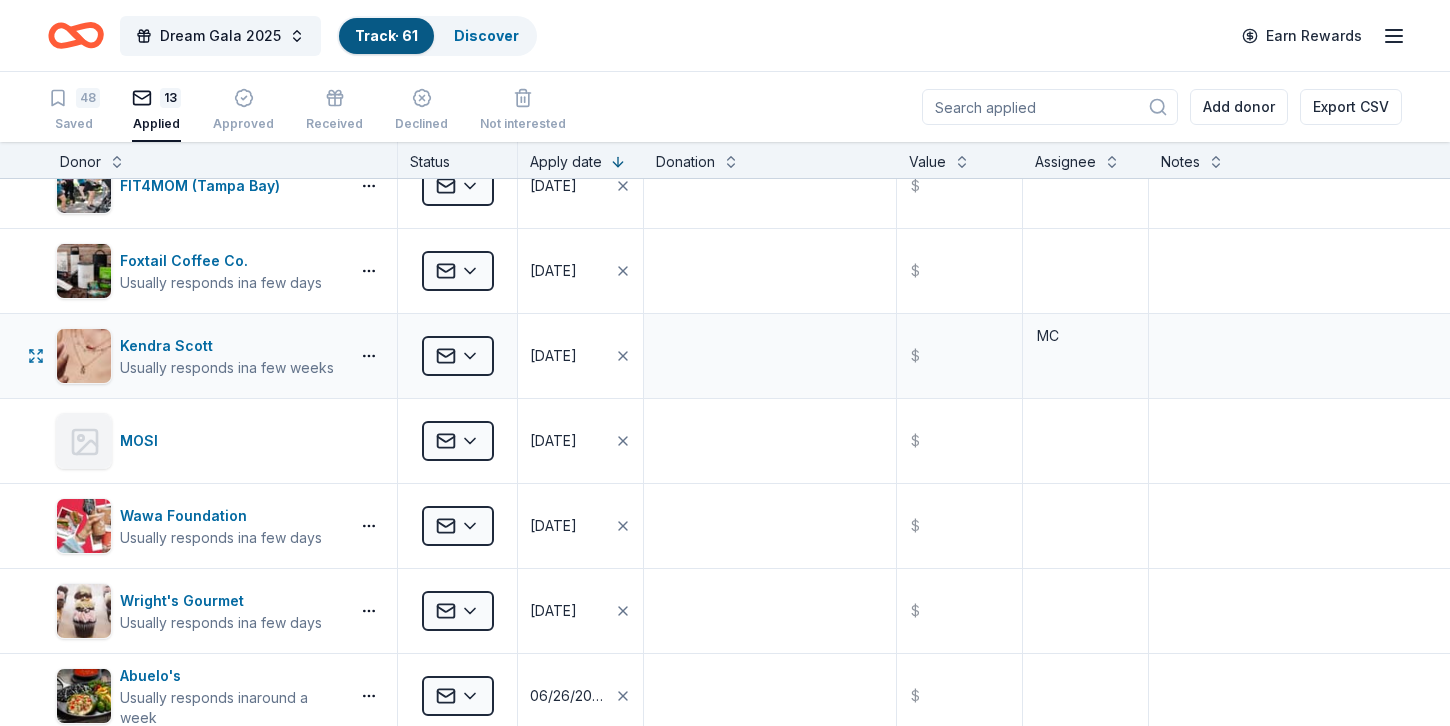 click on "[DATE]" at bounding box center (580, 356) 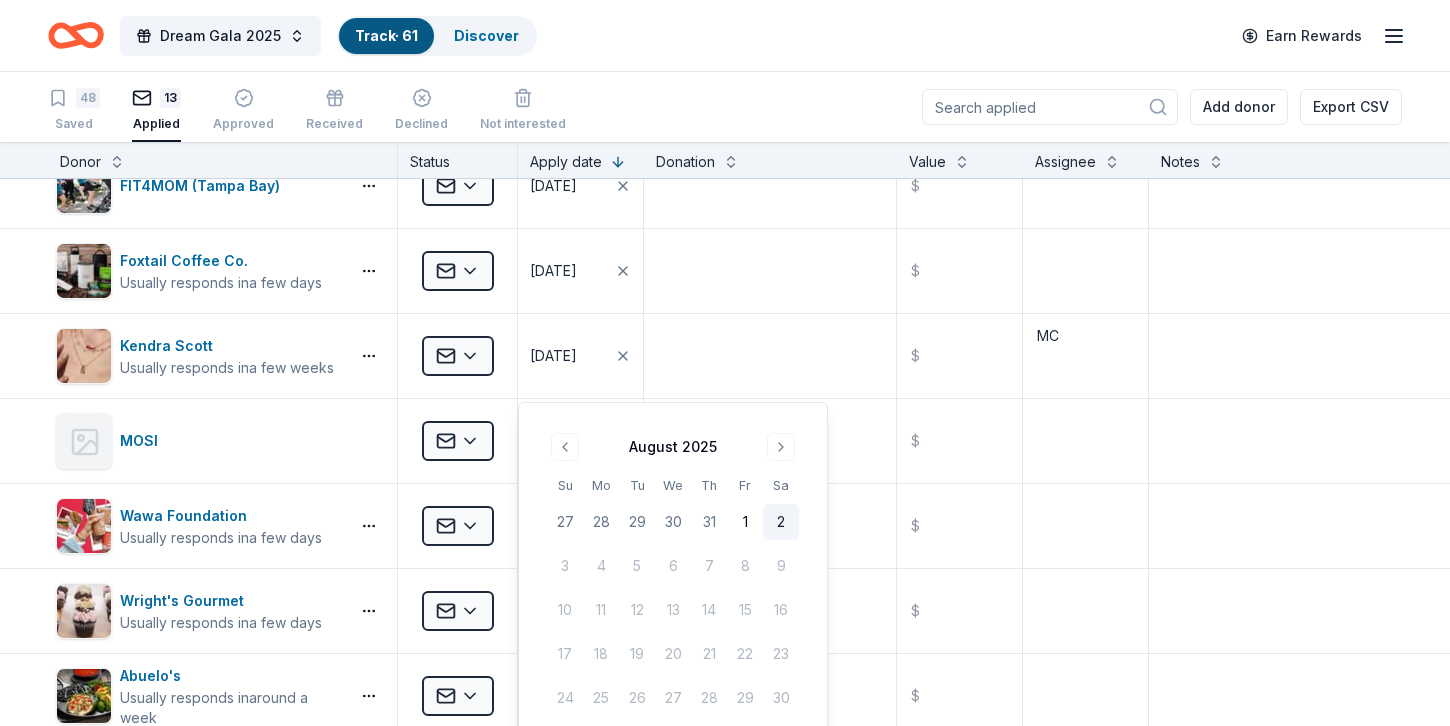 click on "Apply date" at bounding box center (581, 160) 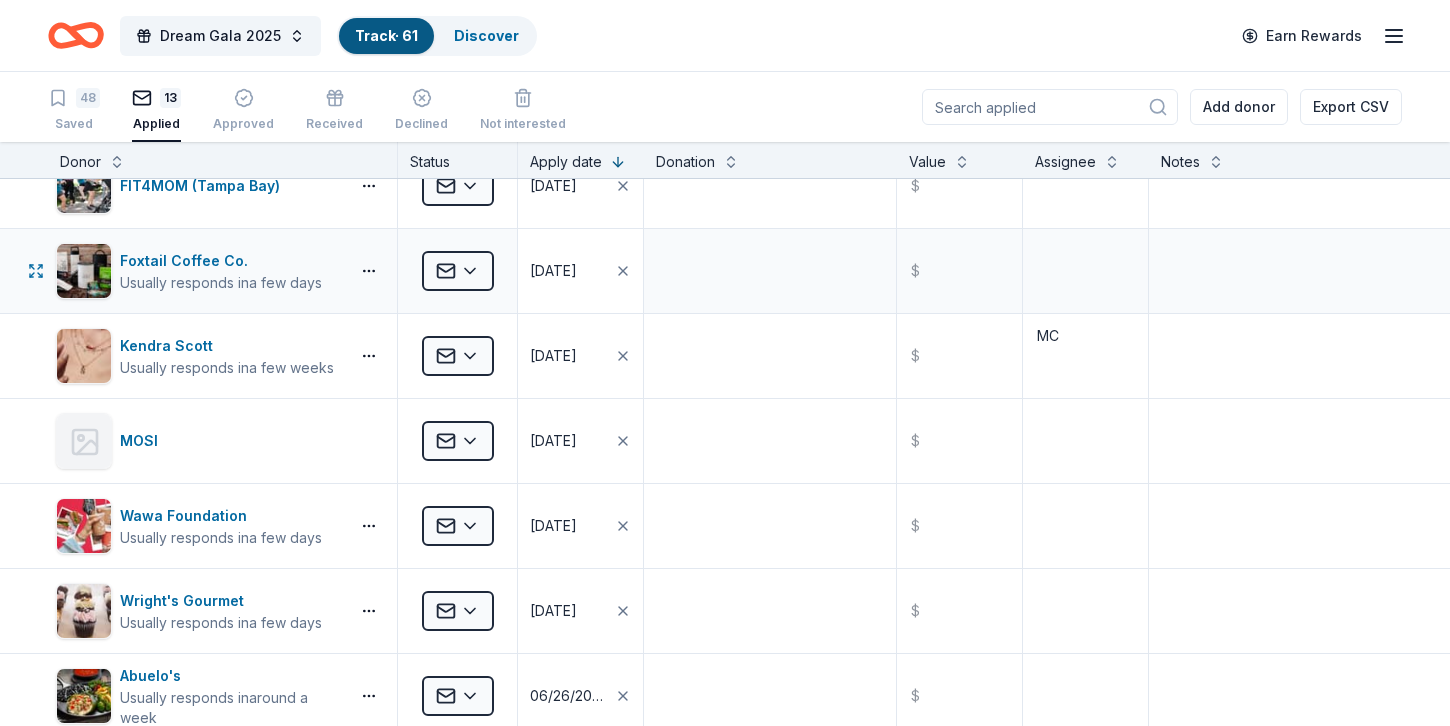 click on "[DATE]" at bounding box center (580, 271) 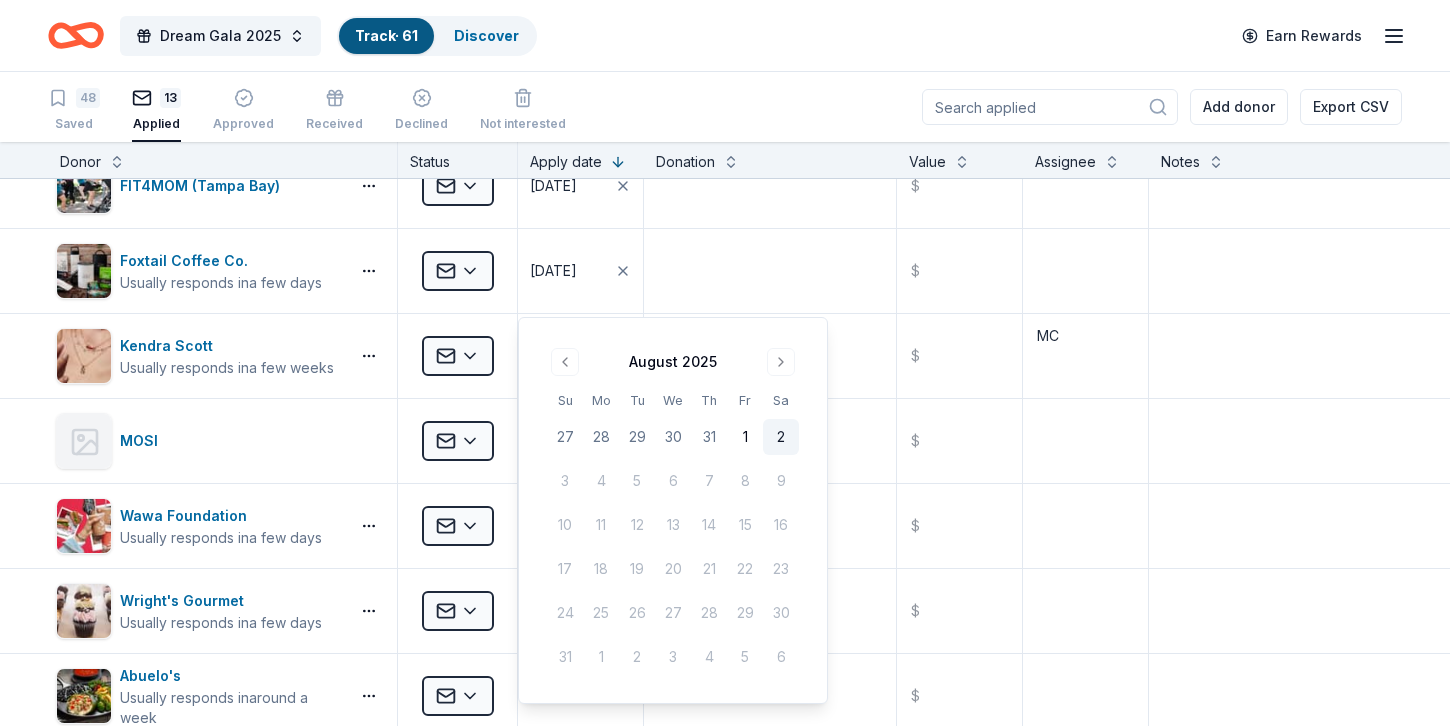 click on "48 Saved 13 Applied Approved Received Declined Not interested Add donor Export CSV" at bounding box center (725, 107) 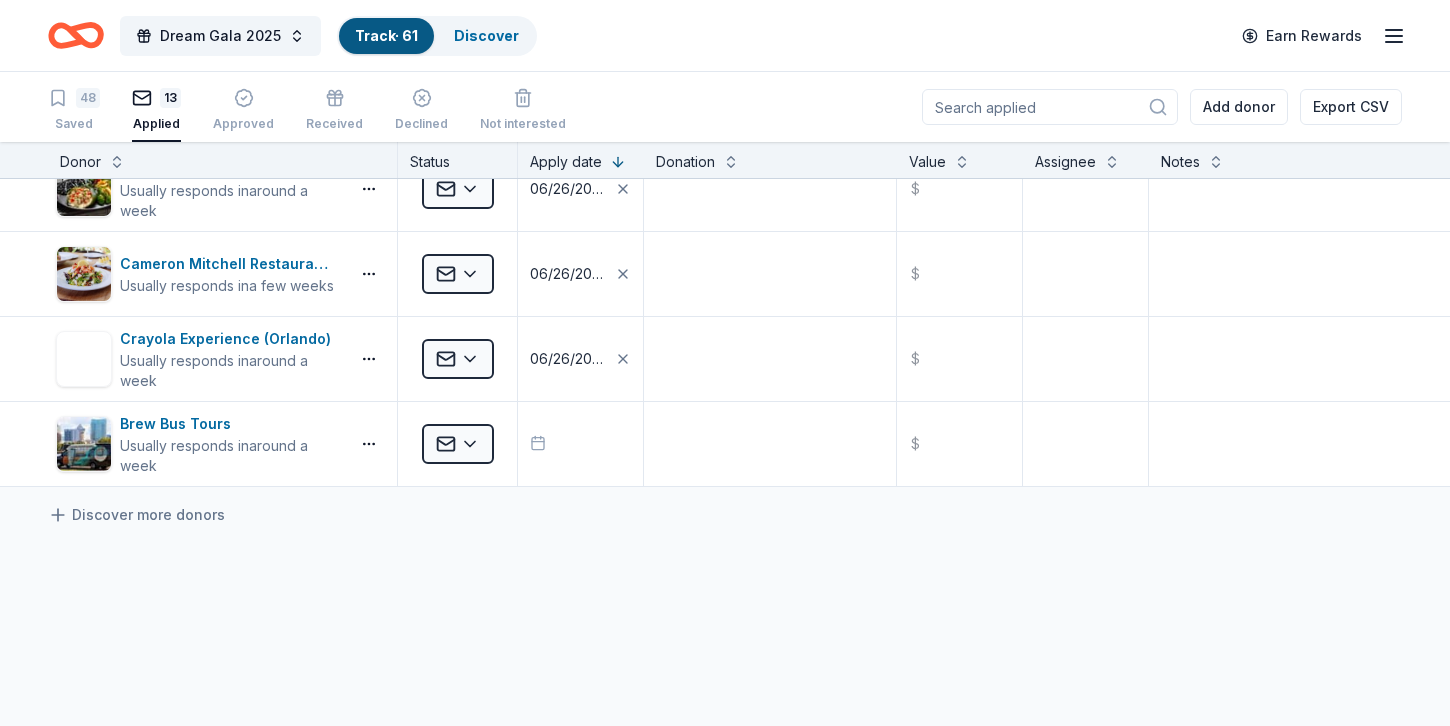 scroll, scrollTop: 795, scrollLeft: 0, axis: vertical 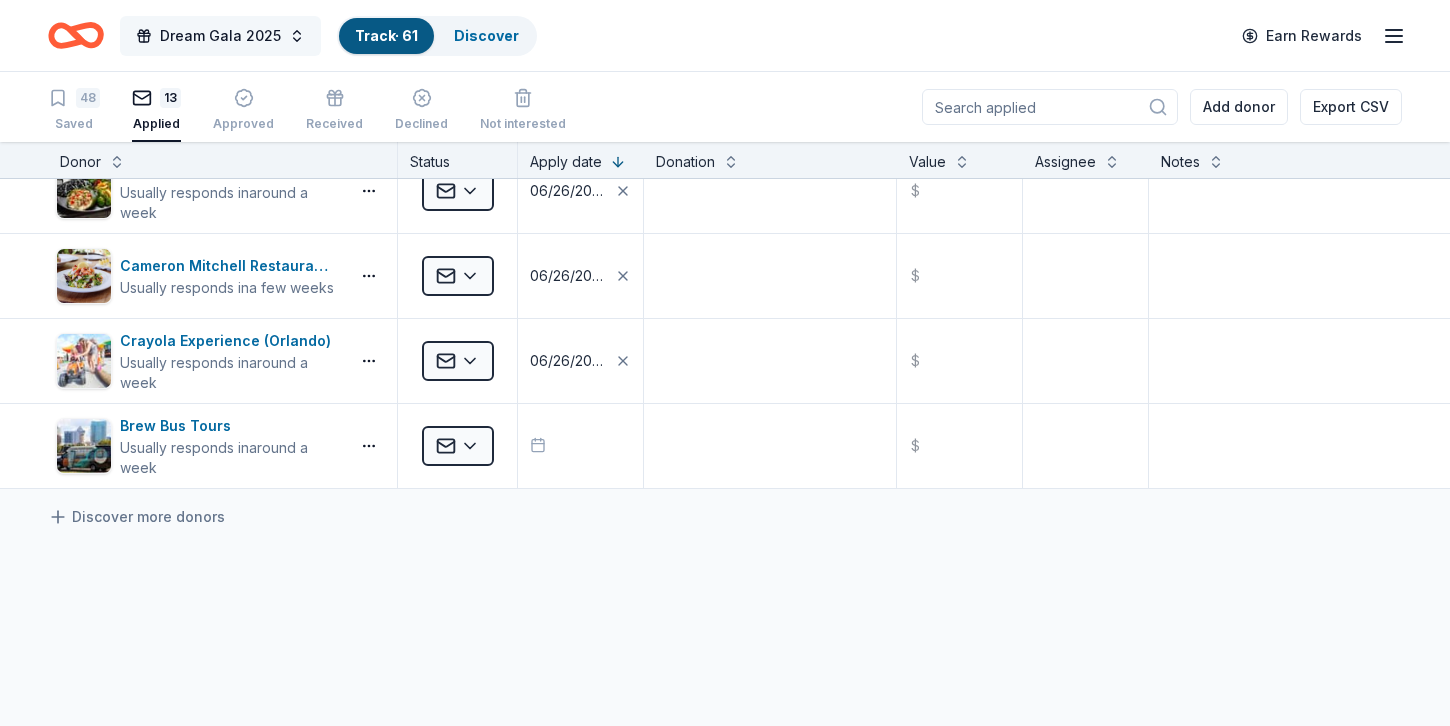 click on "Dream Gala 2025" at bounding box center (220, 36) 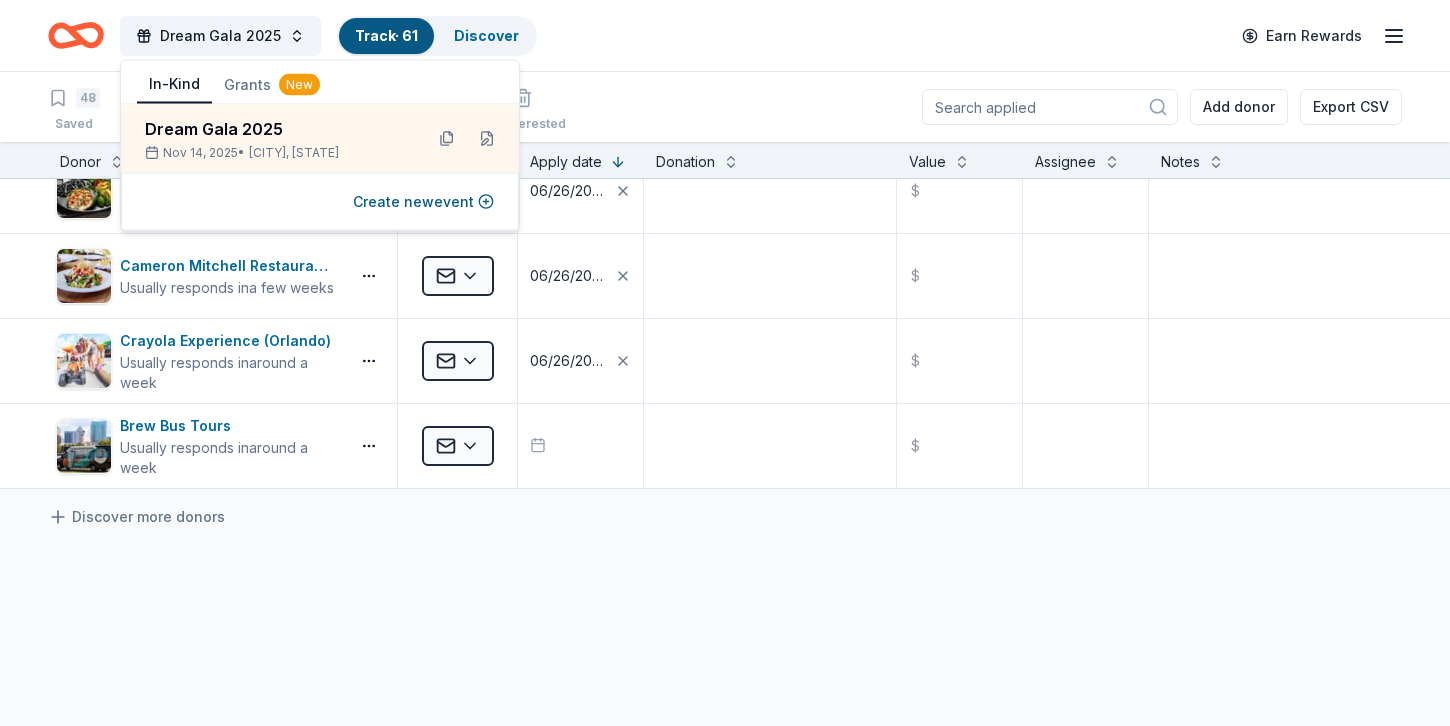 click on "Dream Gala 2025 Track  · 61 Discover Earn Rewards" at bounding box center (725, 35) 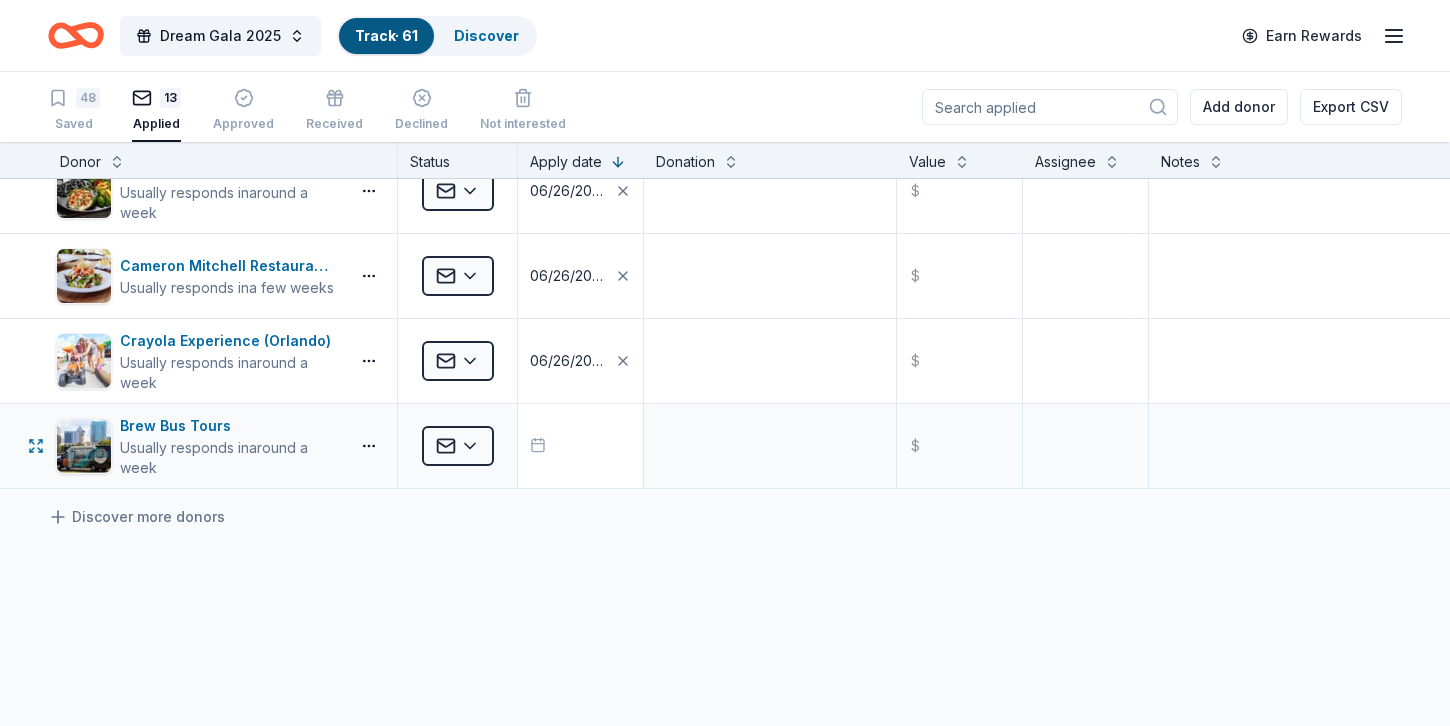 scroll, scrollTop: 0, scrollLeft: 0, axis: both 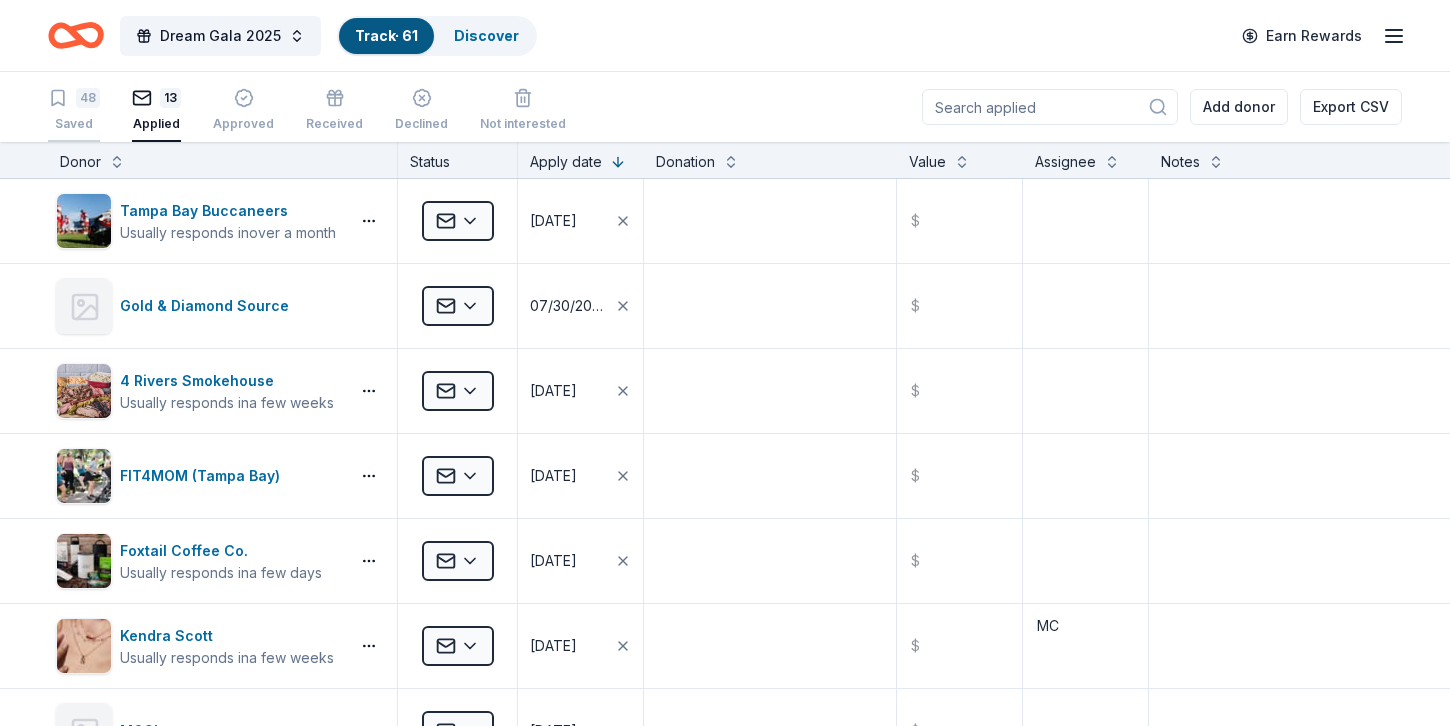 click 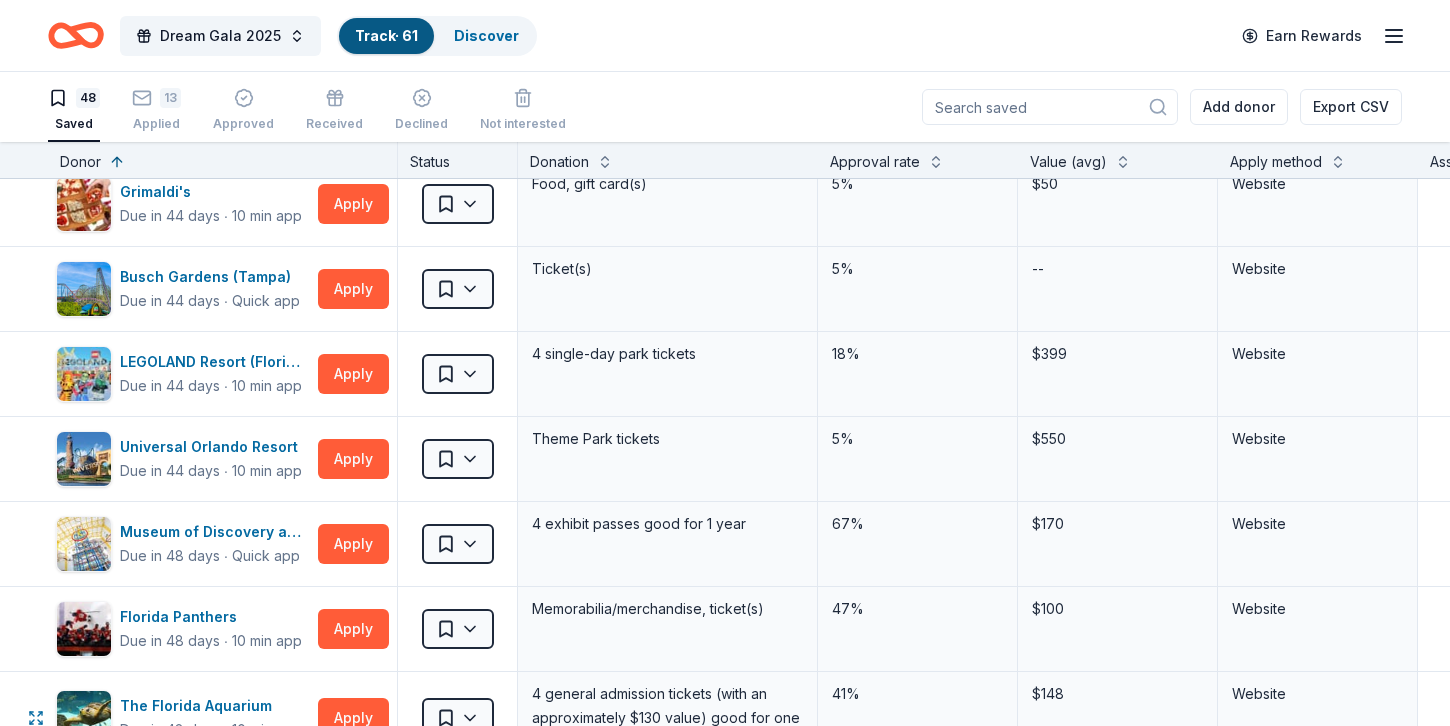 scroll, scrollTop: 0, scrollLeft: 0, axis: both 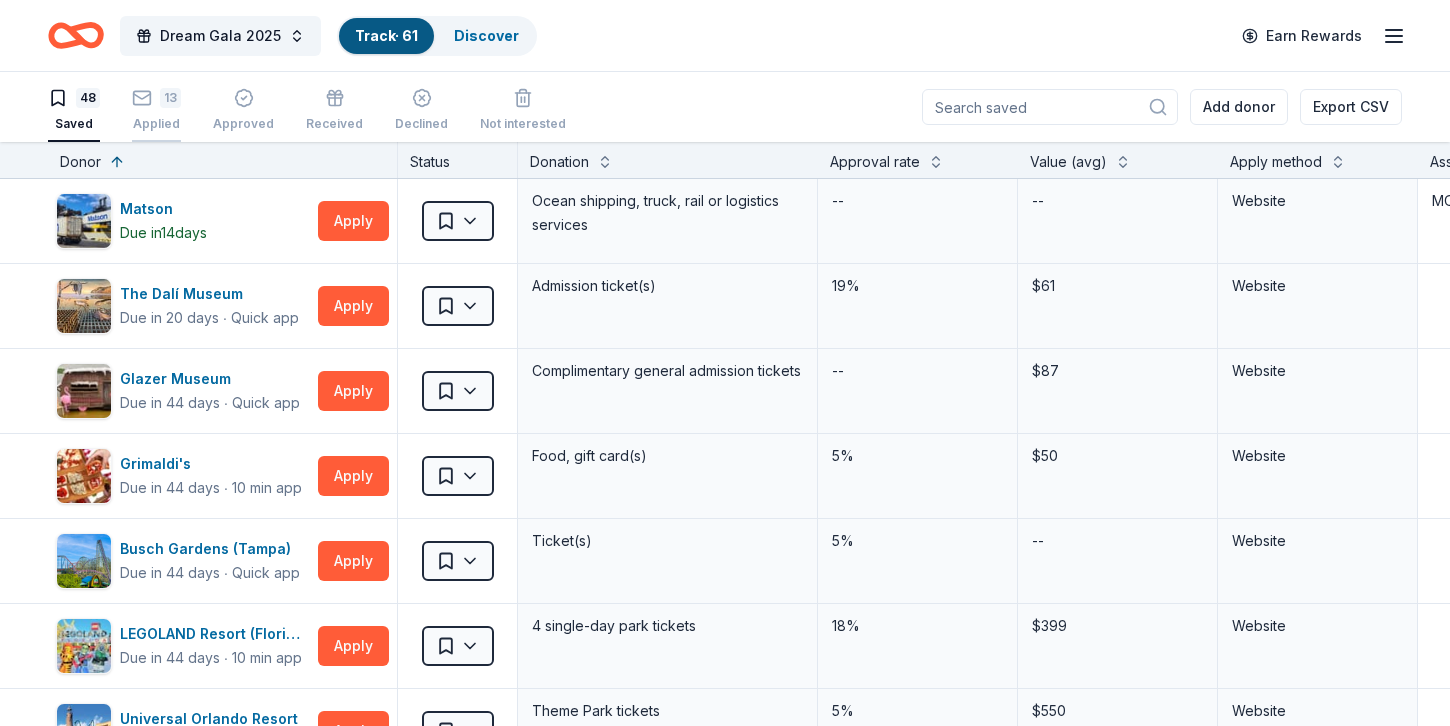 click on "Applied" at bounding box center [156, 124] 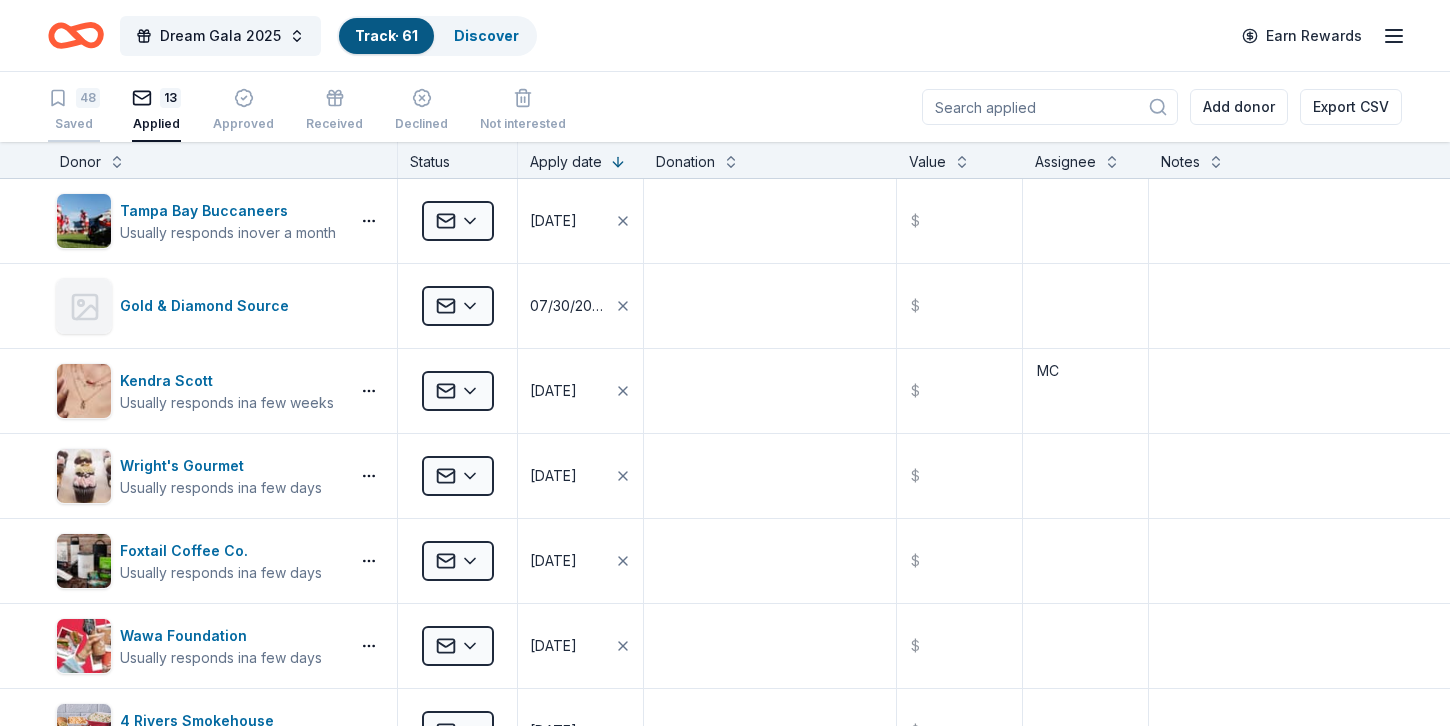click on "48 Saved" at bounding box center [74, 110] 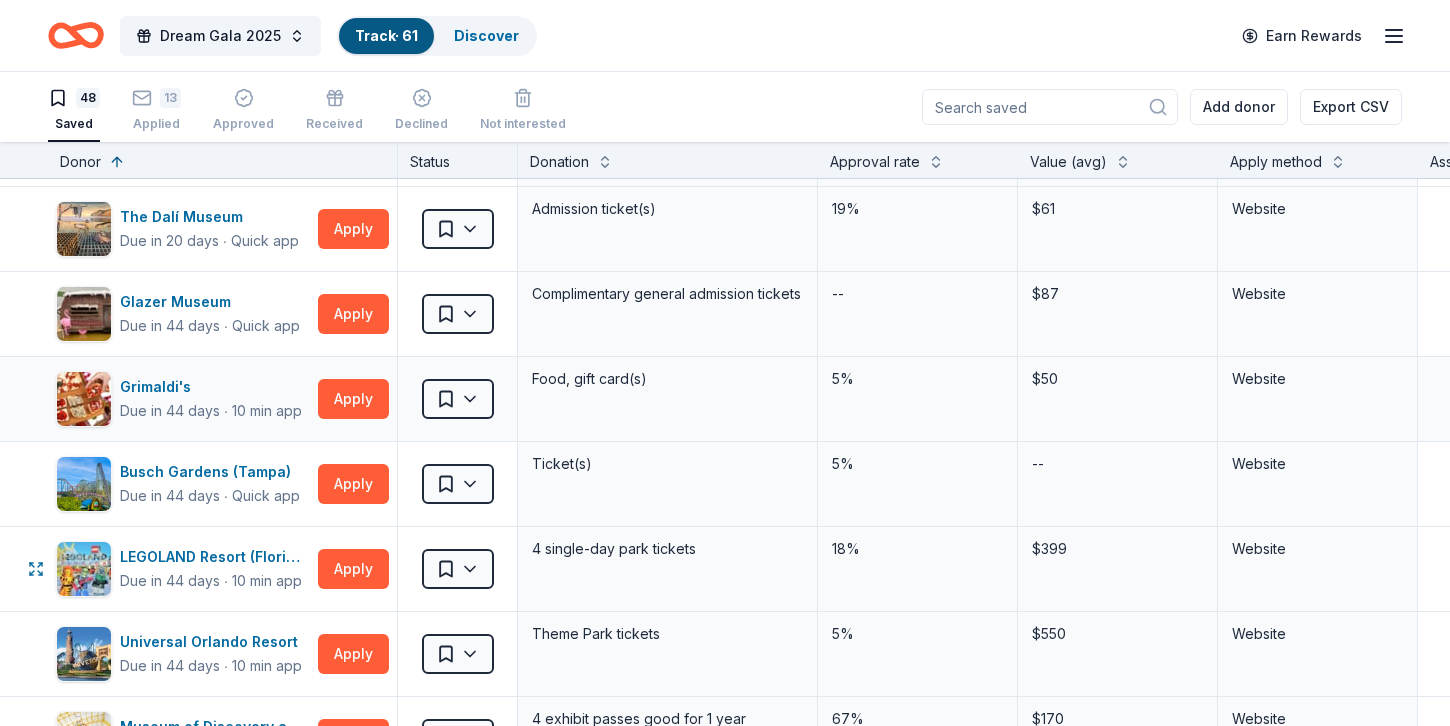scroll, scrollTop: 65, scrollLeft: 0, axis: vertical 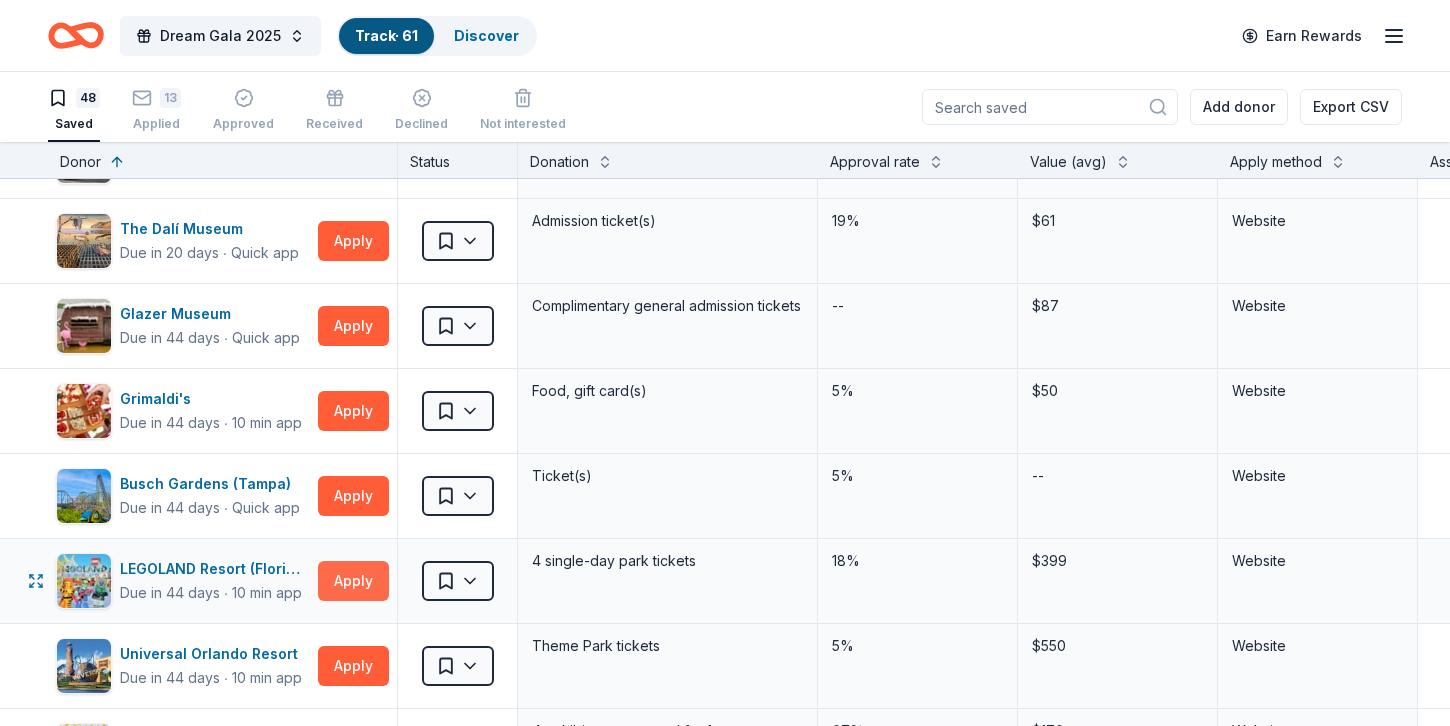 click on "Apply" at bounding box center [353, 581] 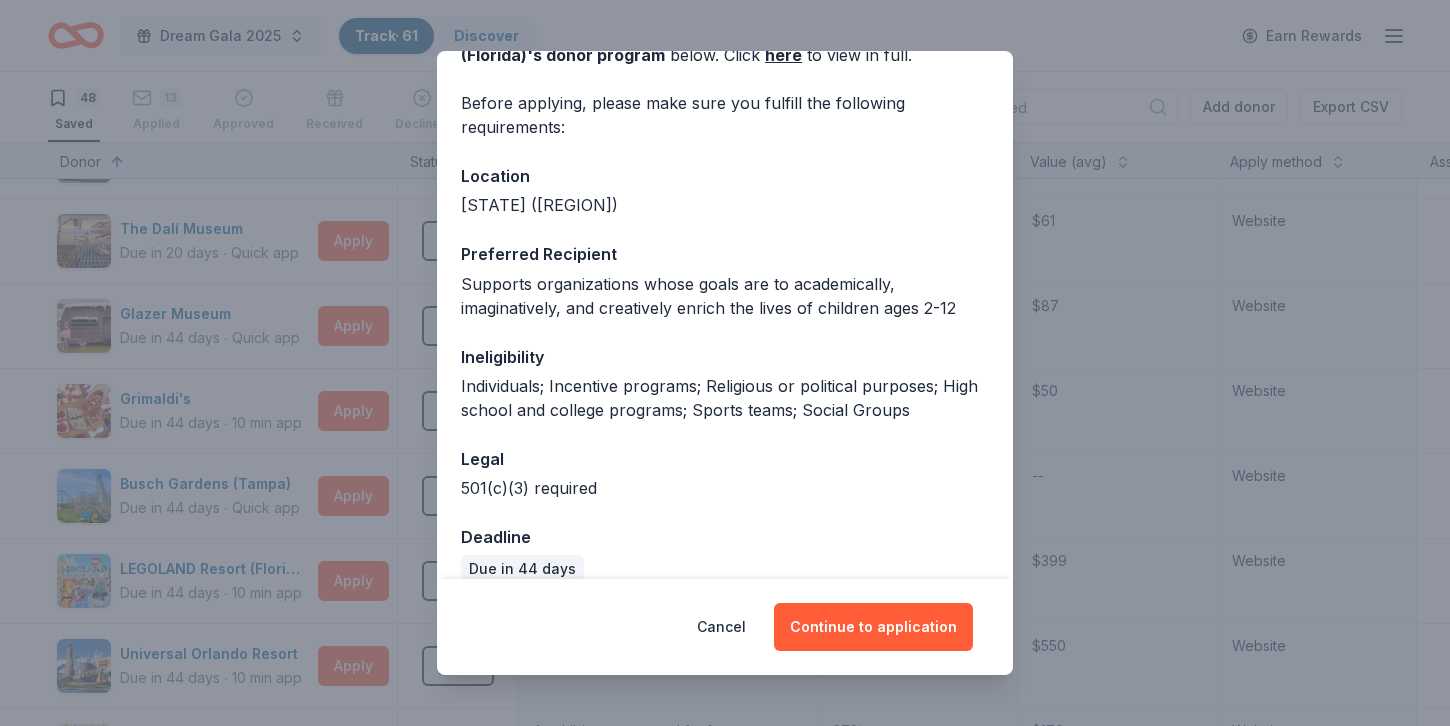 scroll, scrollTop: 156, scrollLeft: 0, axis: vertical 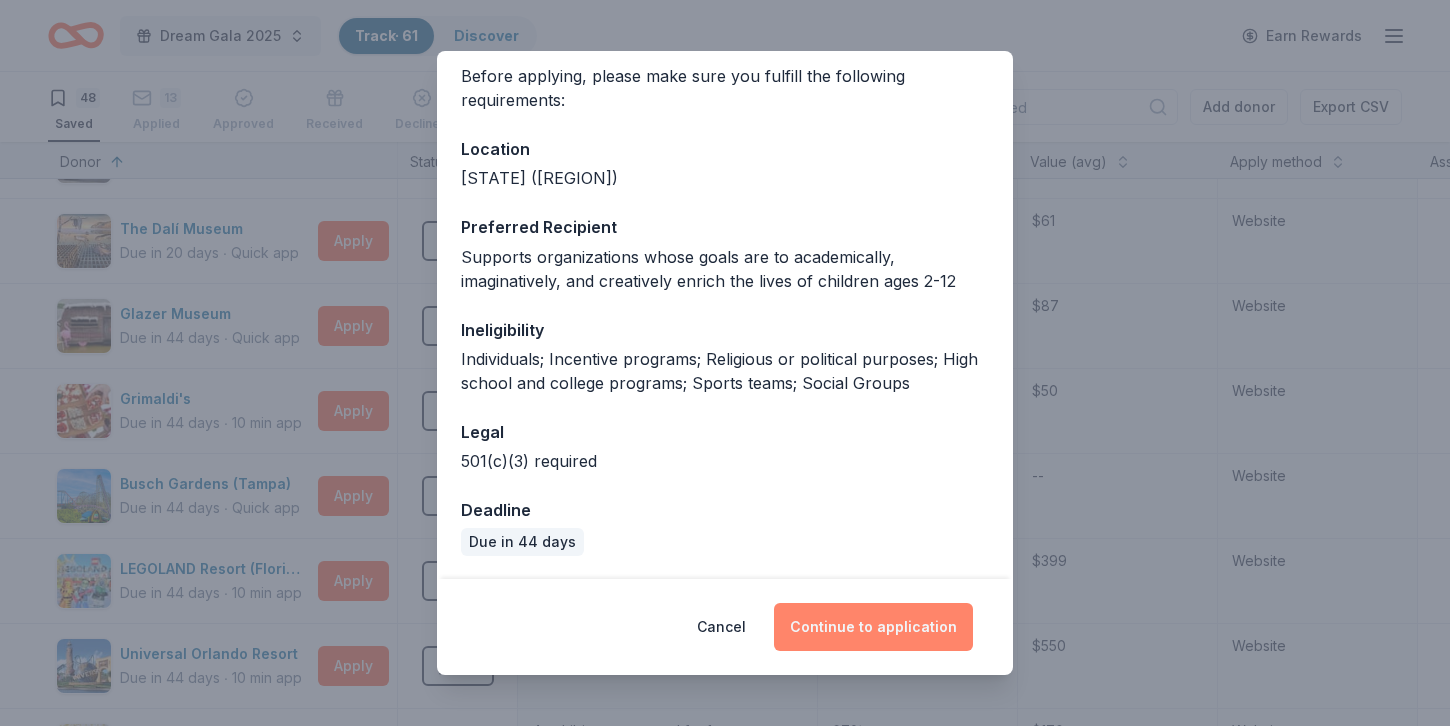 click on "Continue to application" at bounding box center [873, 627] 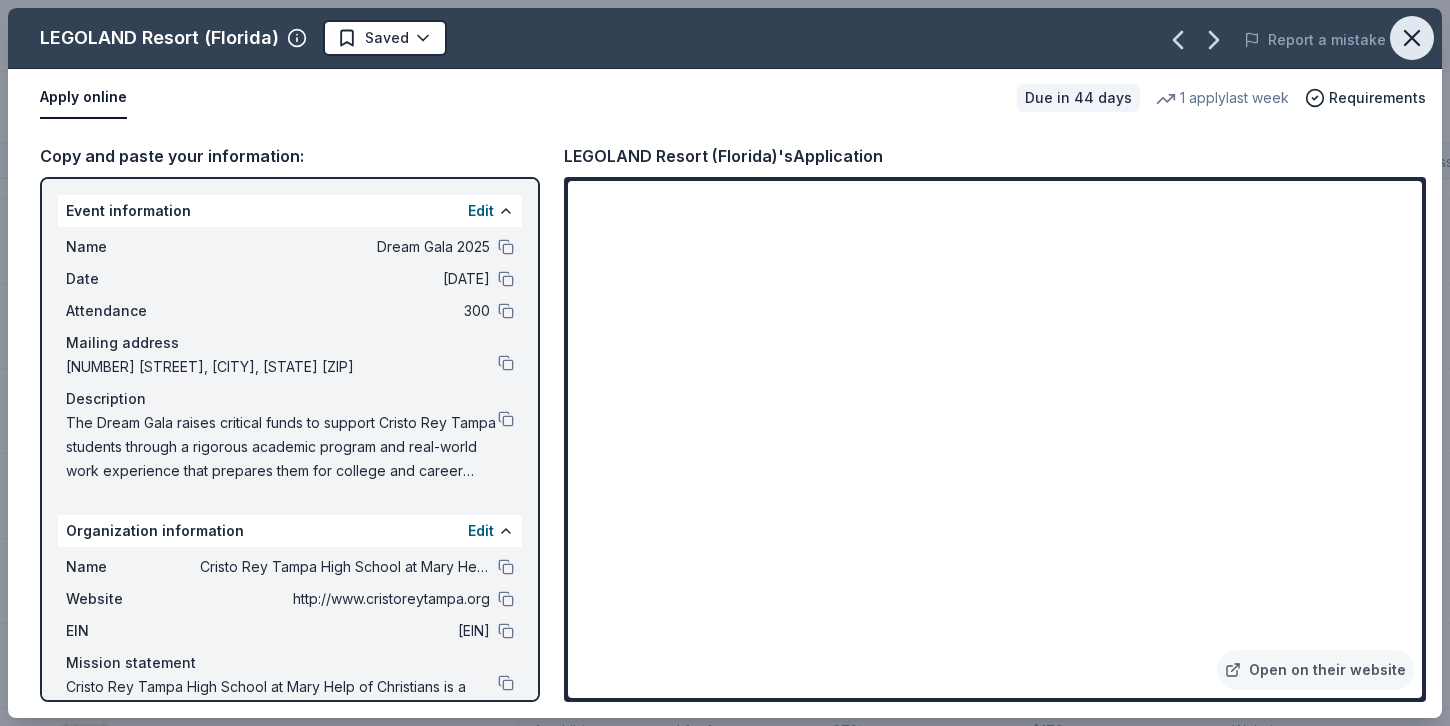 click 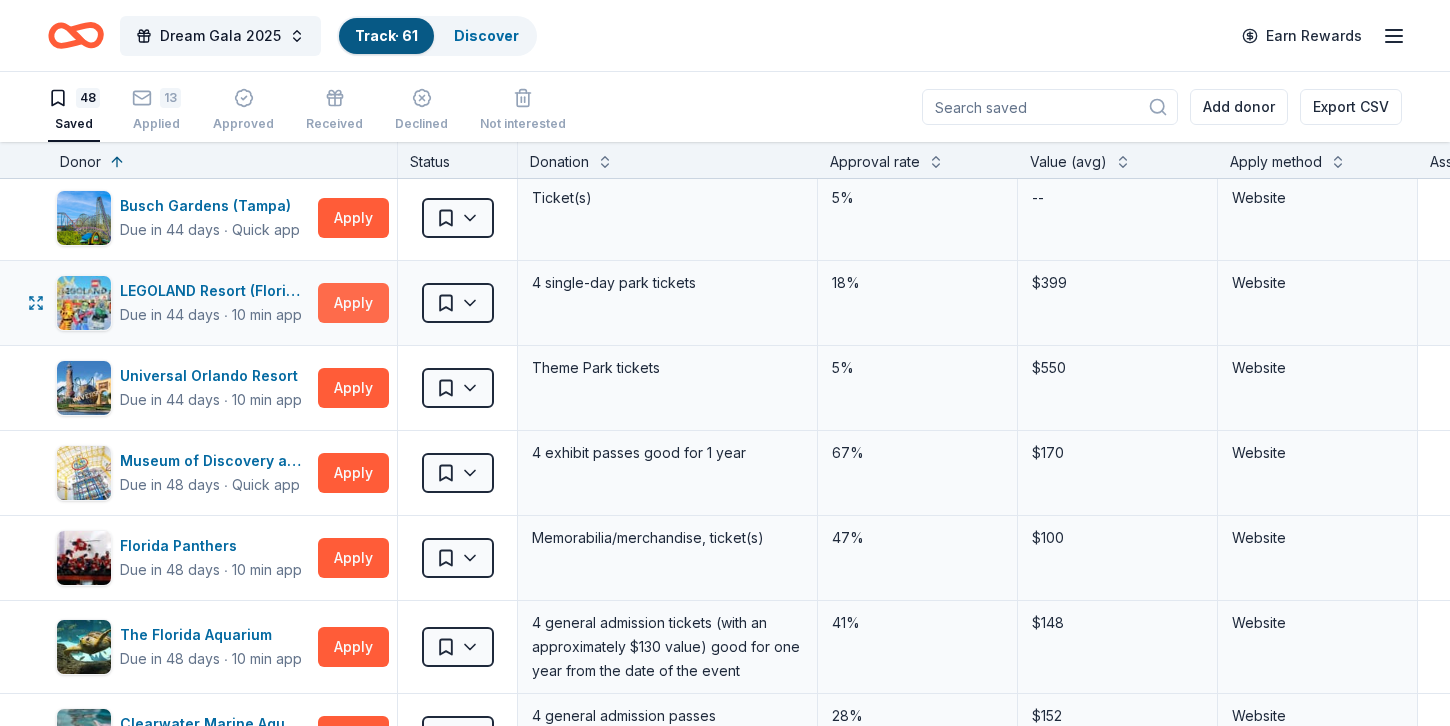 scroll, scrollTop: 346, scrollLeft: 0, axis: vertical 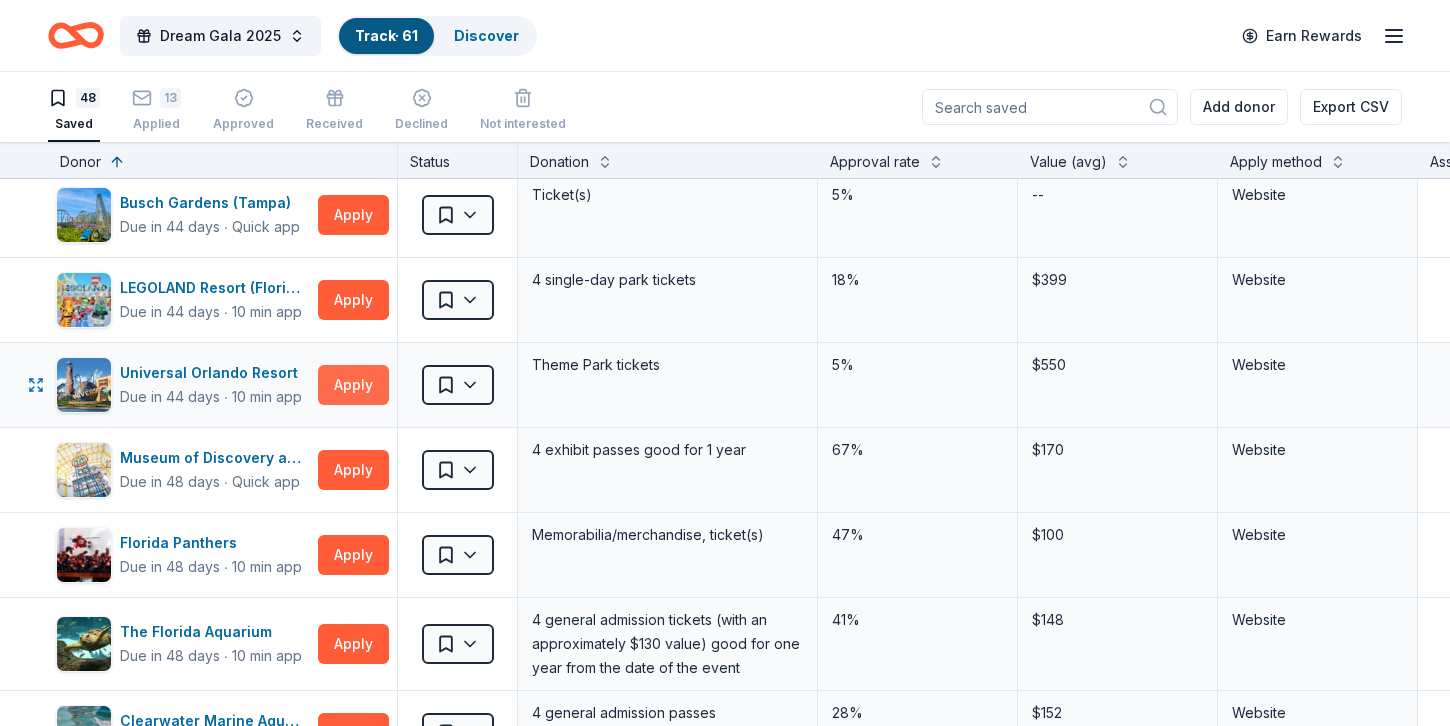 click on "Apply" at bounding box center (353, 385) 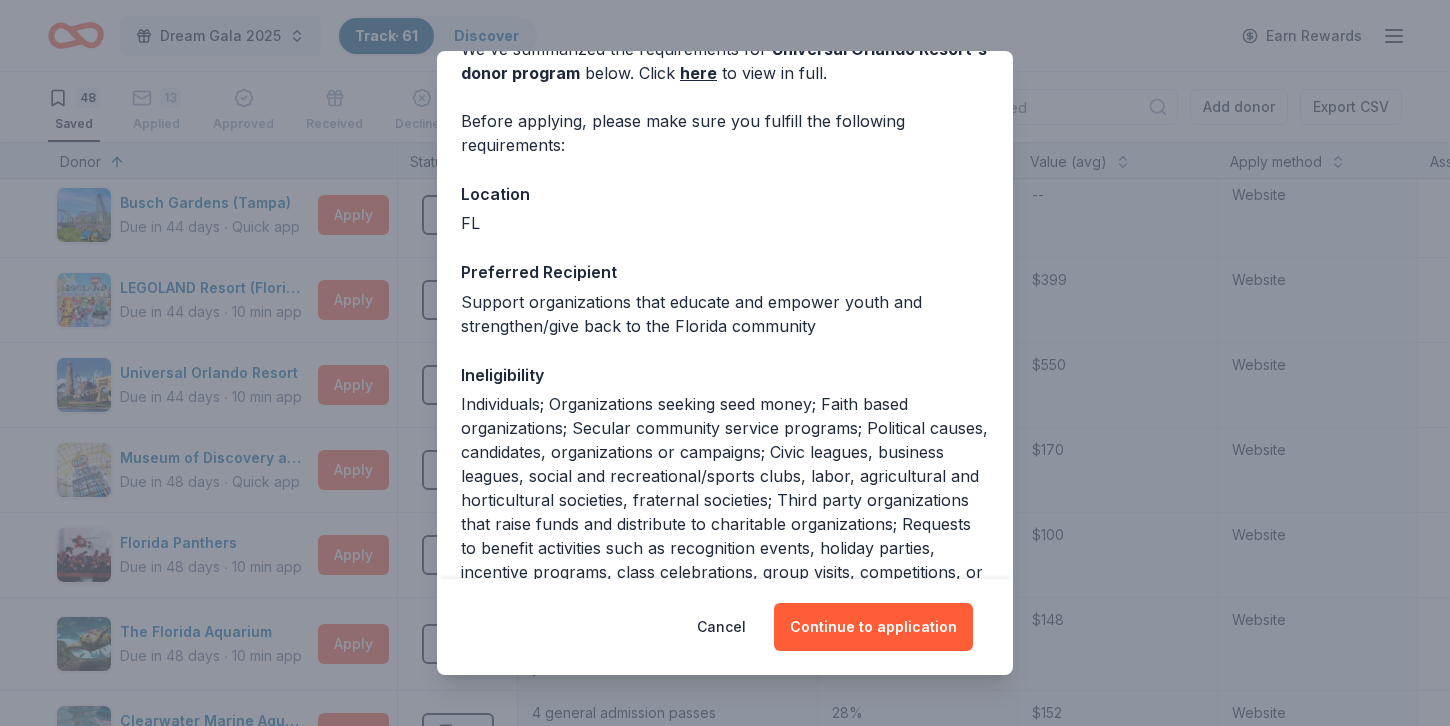 scroll, scrollTop: 144, scrollLeft: 0, axis: vertical 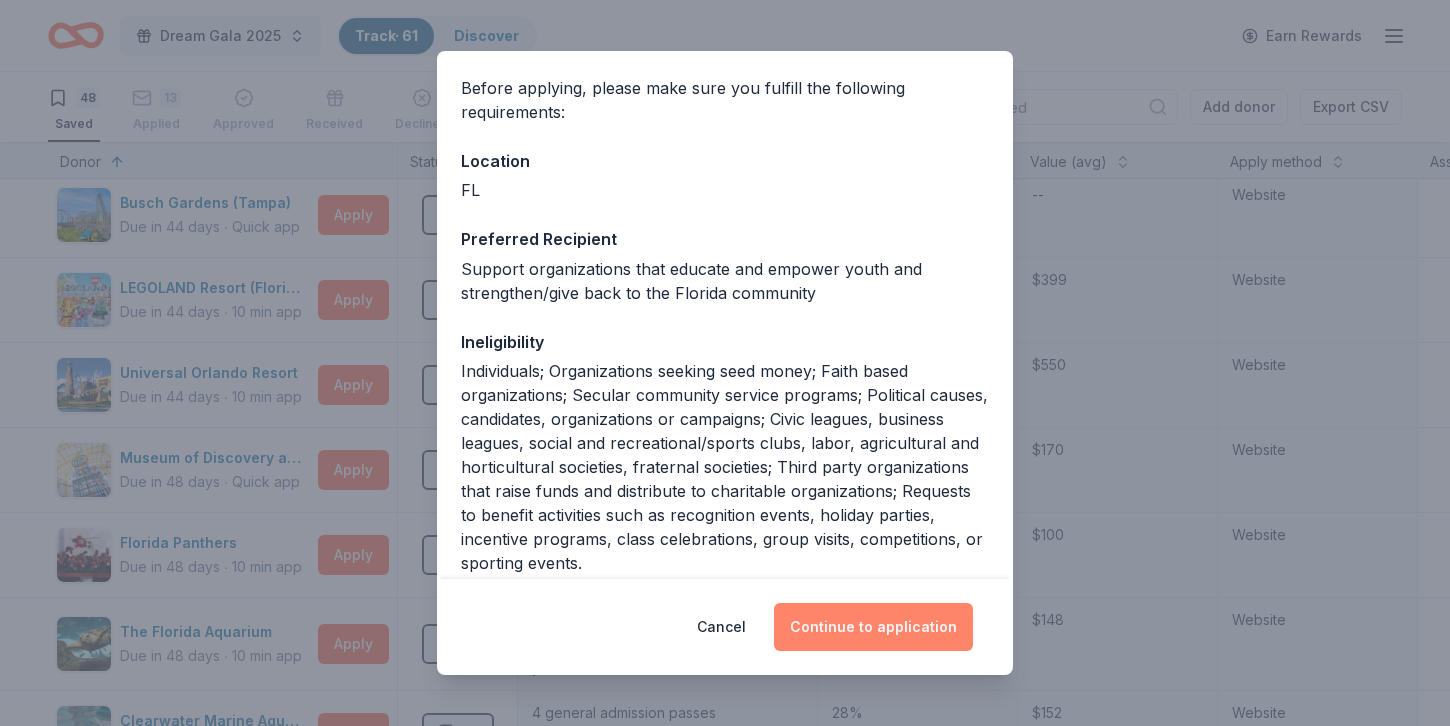 click on "Continue to application" at bounding box center (873, 627) 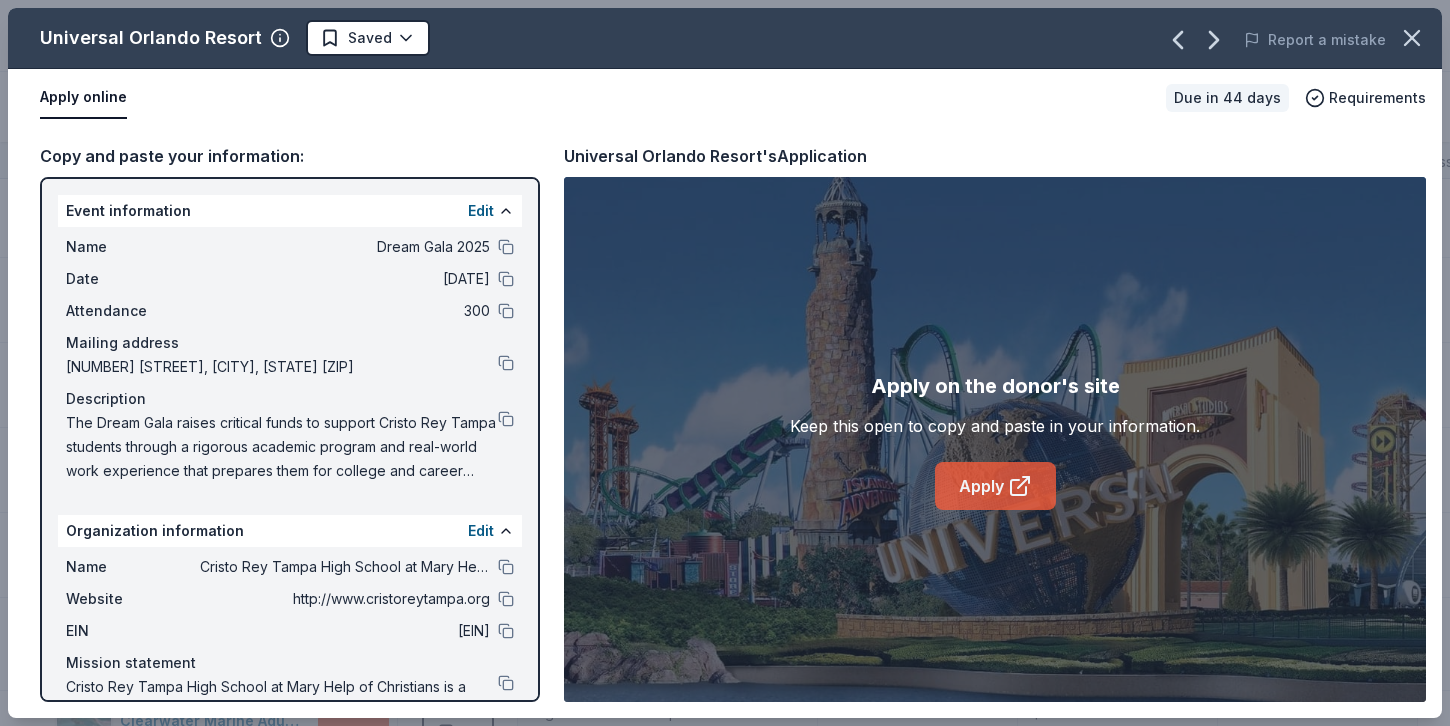 click 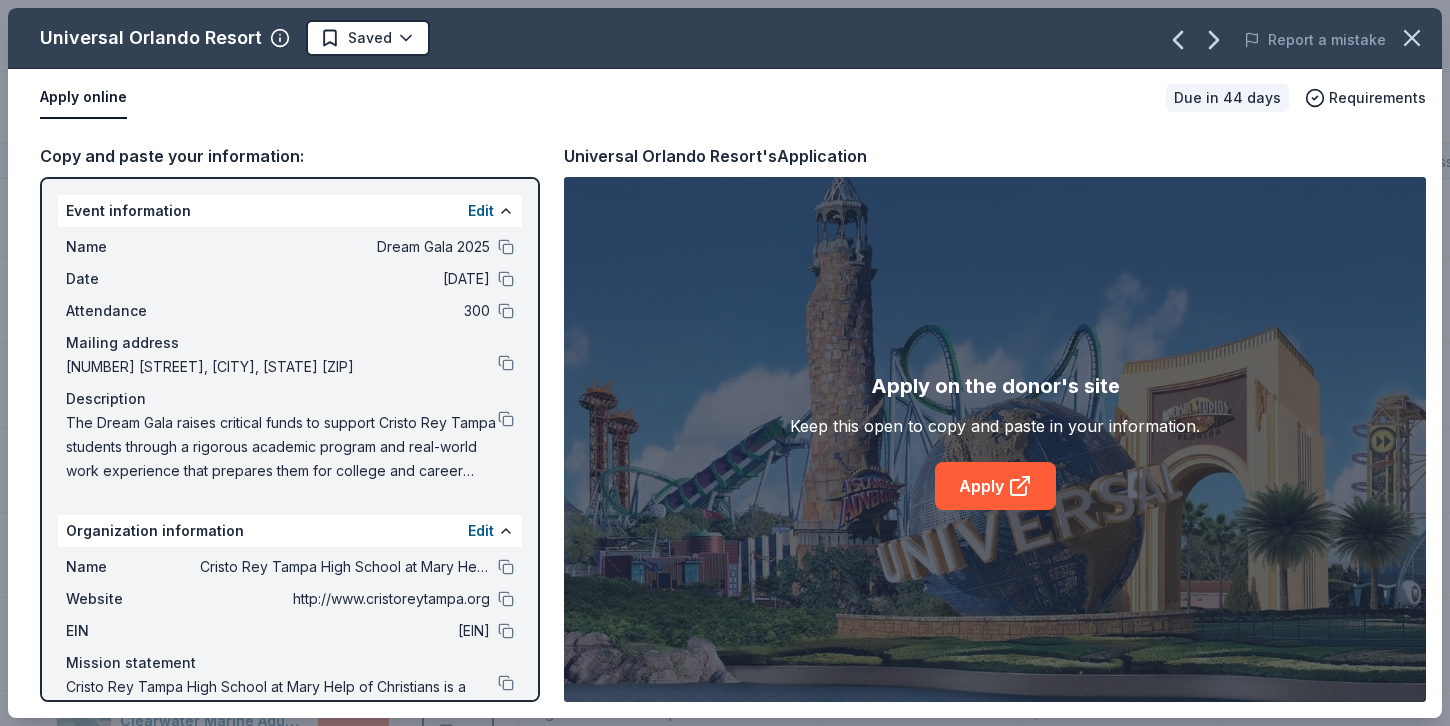 scroll, scrollTop: 71, scrollLeft: 0, axis: vertical 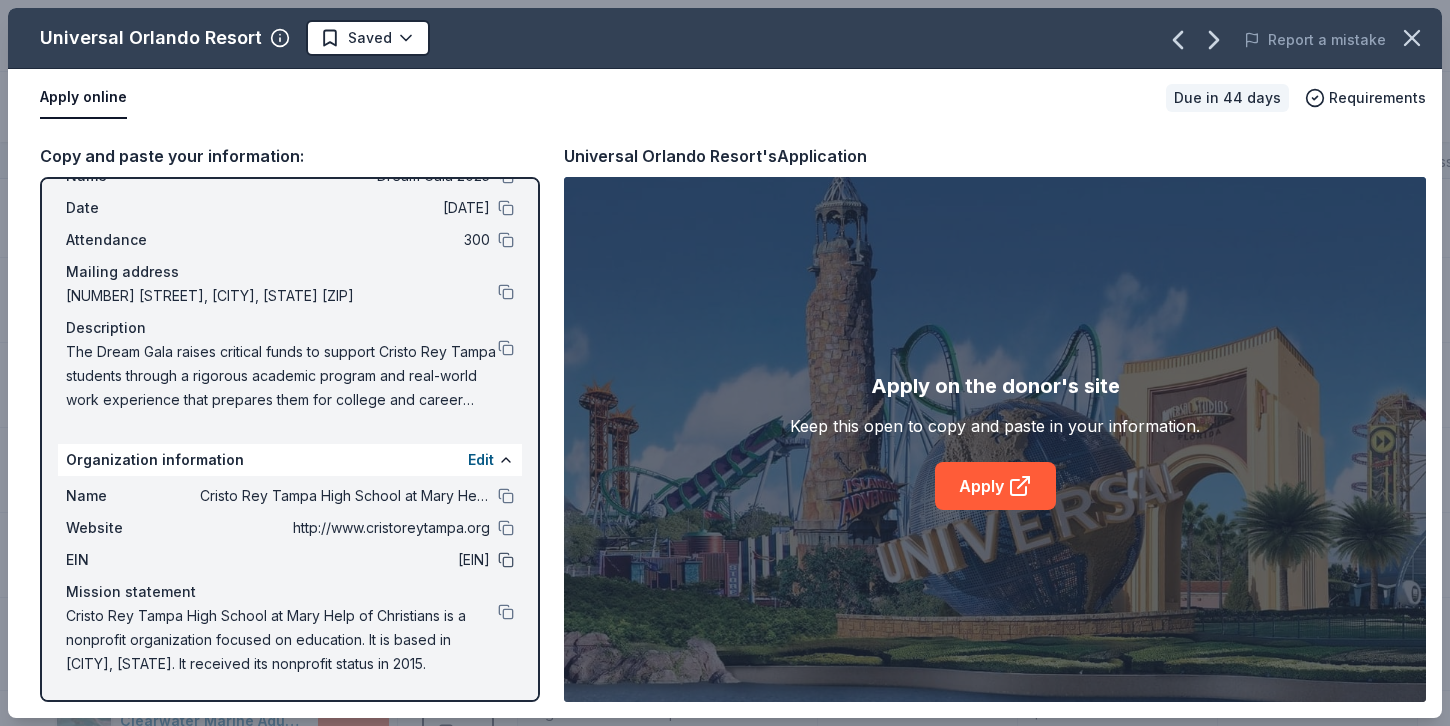 click at bounding box center (506, 560) 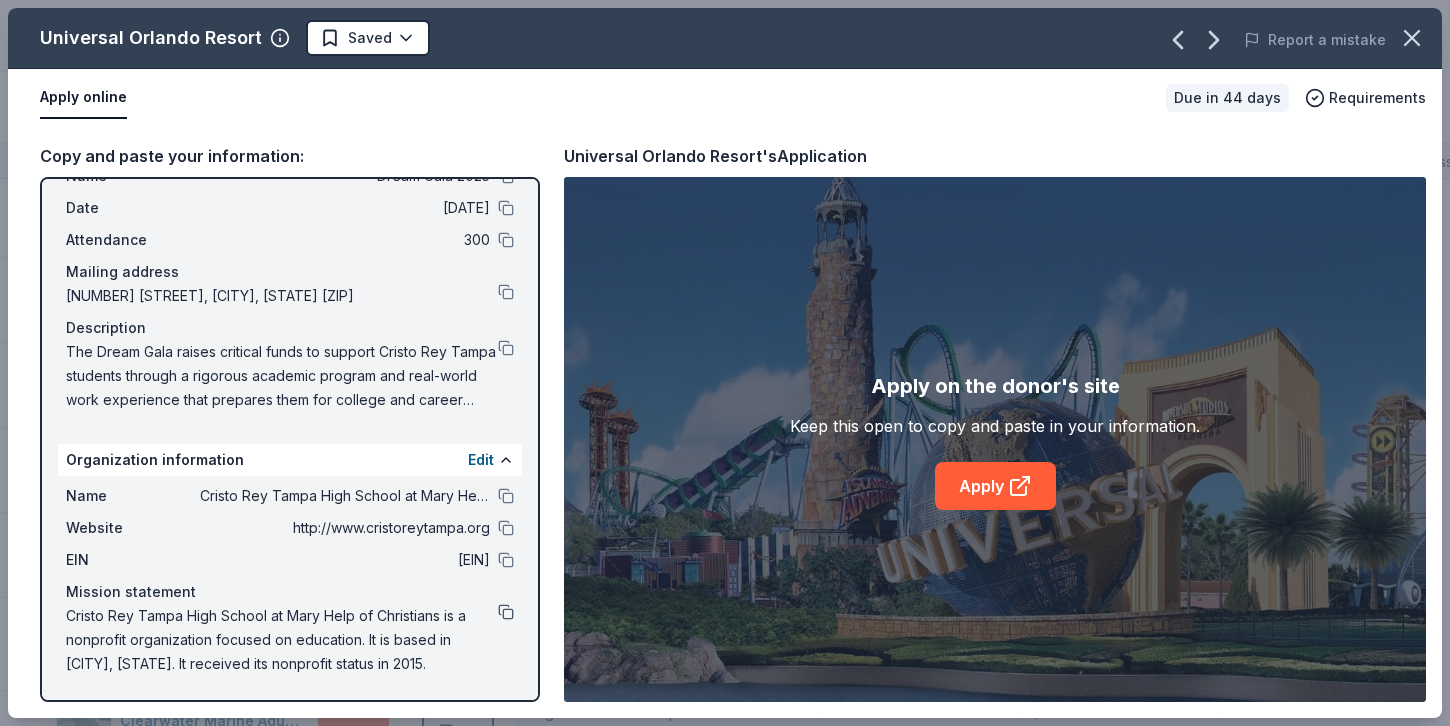 click at bounding box center (506, 612) 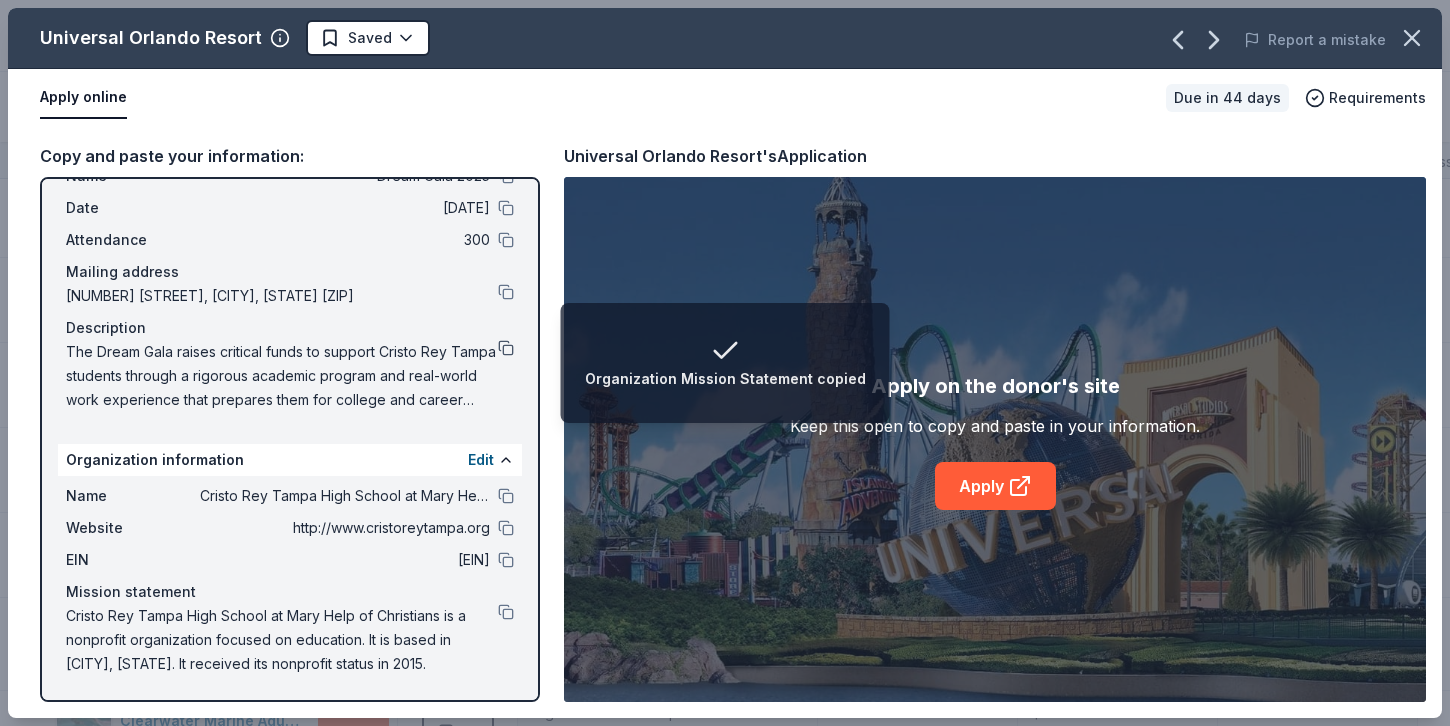 click at bounding box center (506, 348) 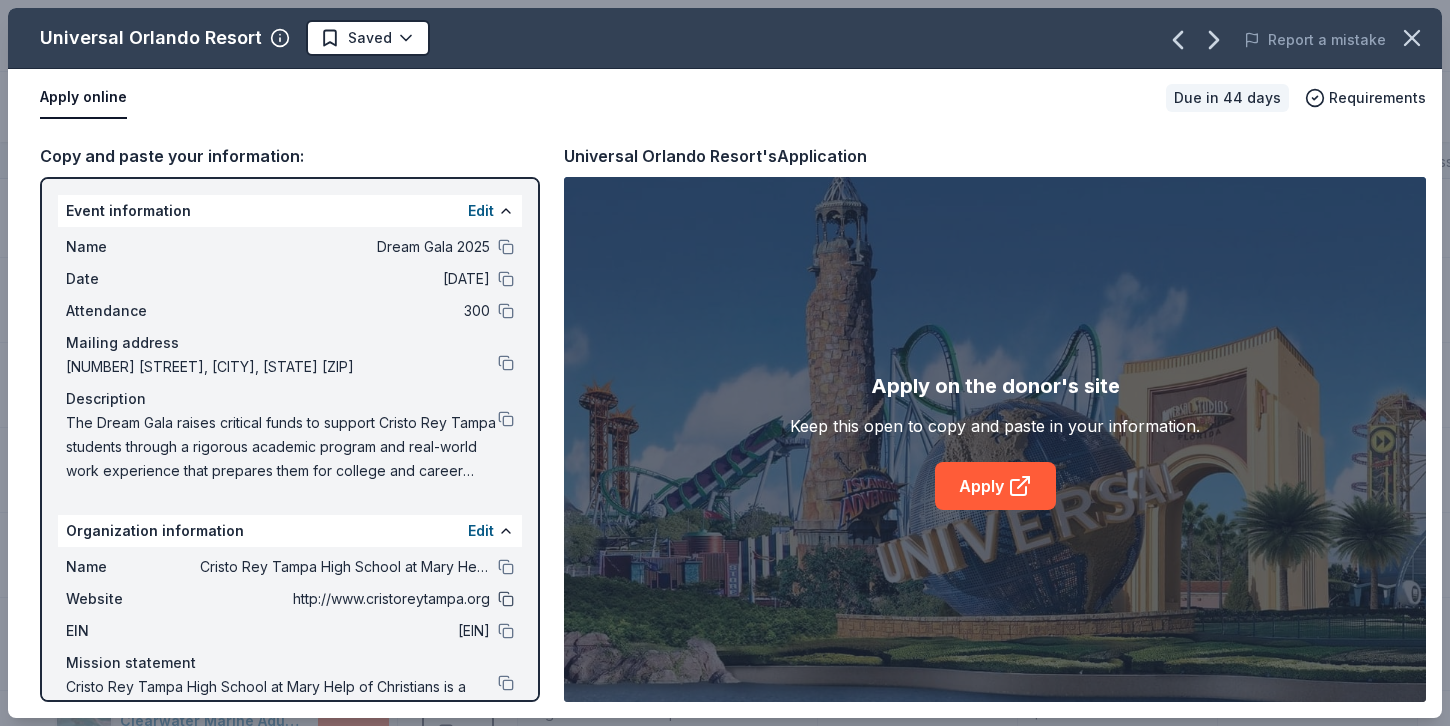 scroll, scrollTop: 71, scrollLeft: 0, axis: vertical 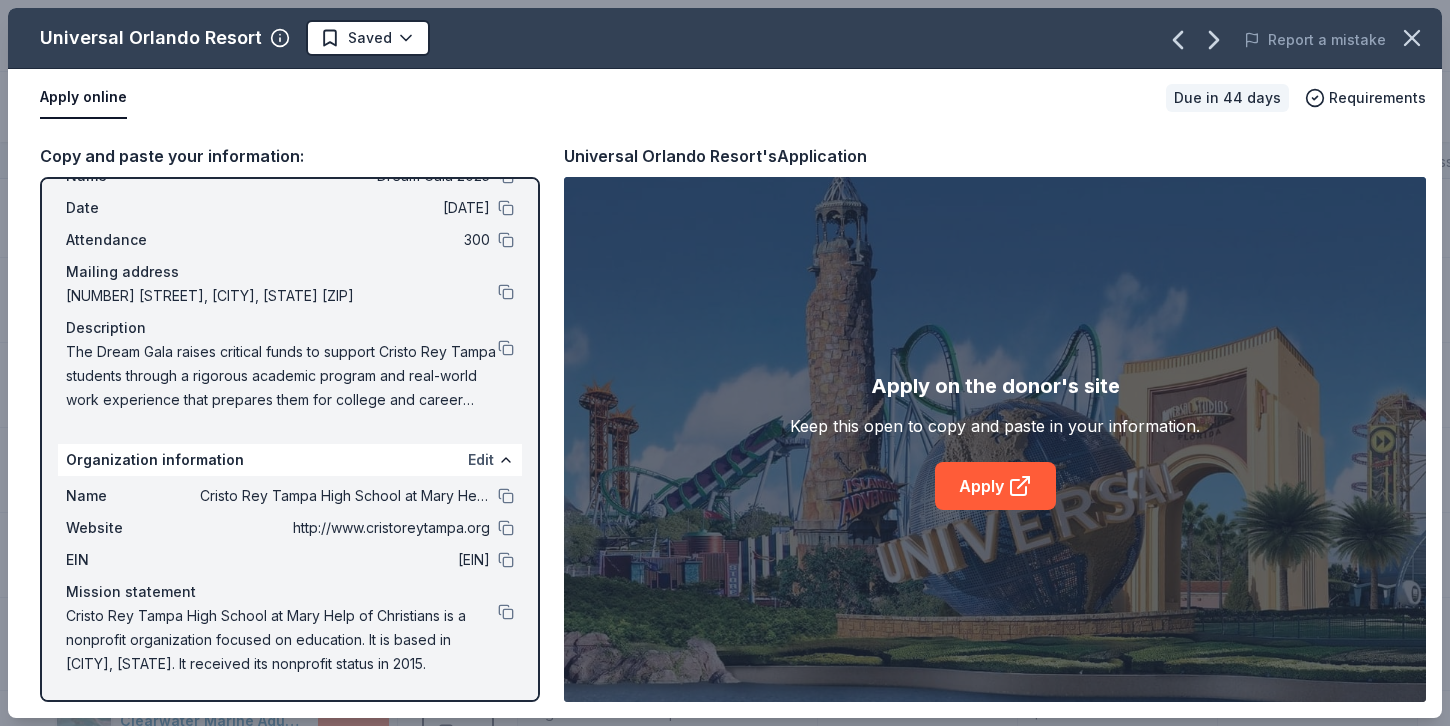 click on "Edit" at bounding box center [481, 460] 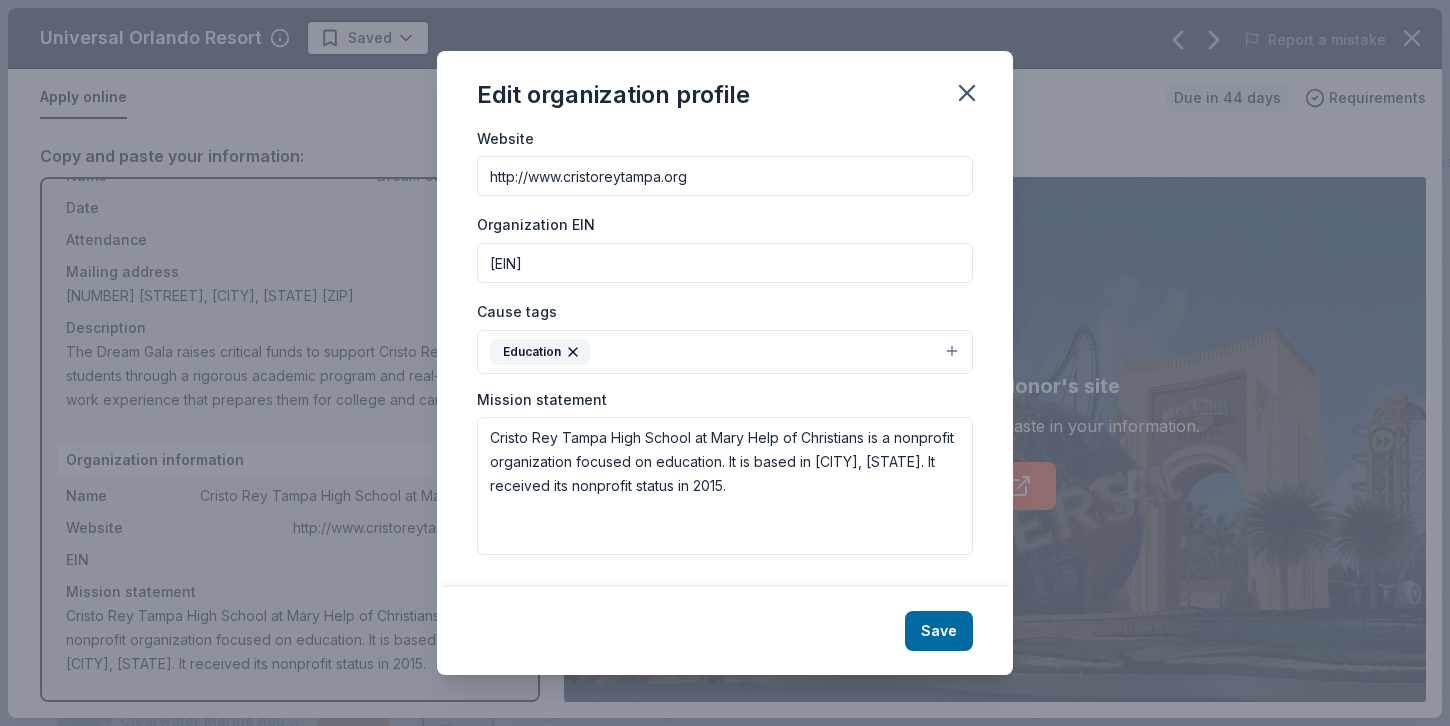 scroll, scrollTop: 0, scrollLeft: 0, axis: both 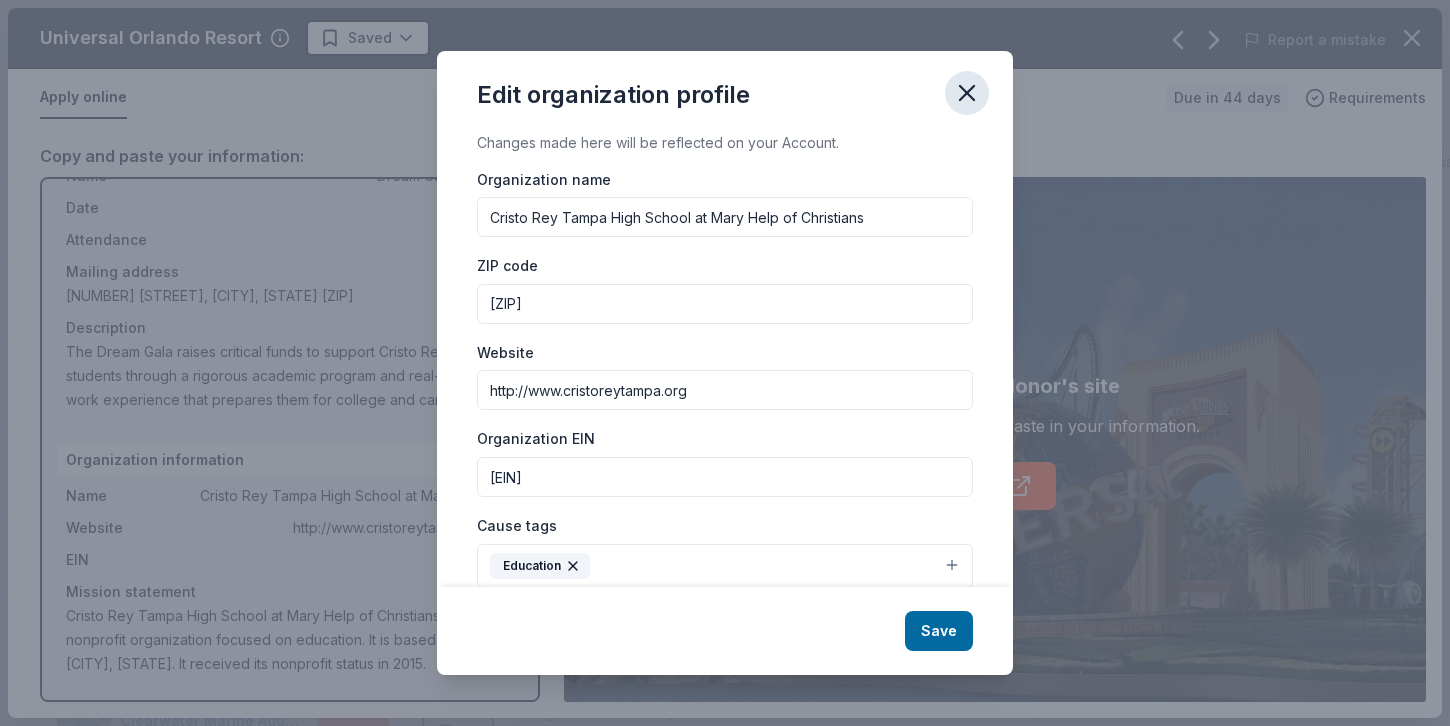 click 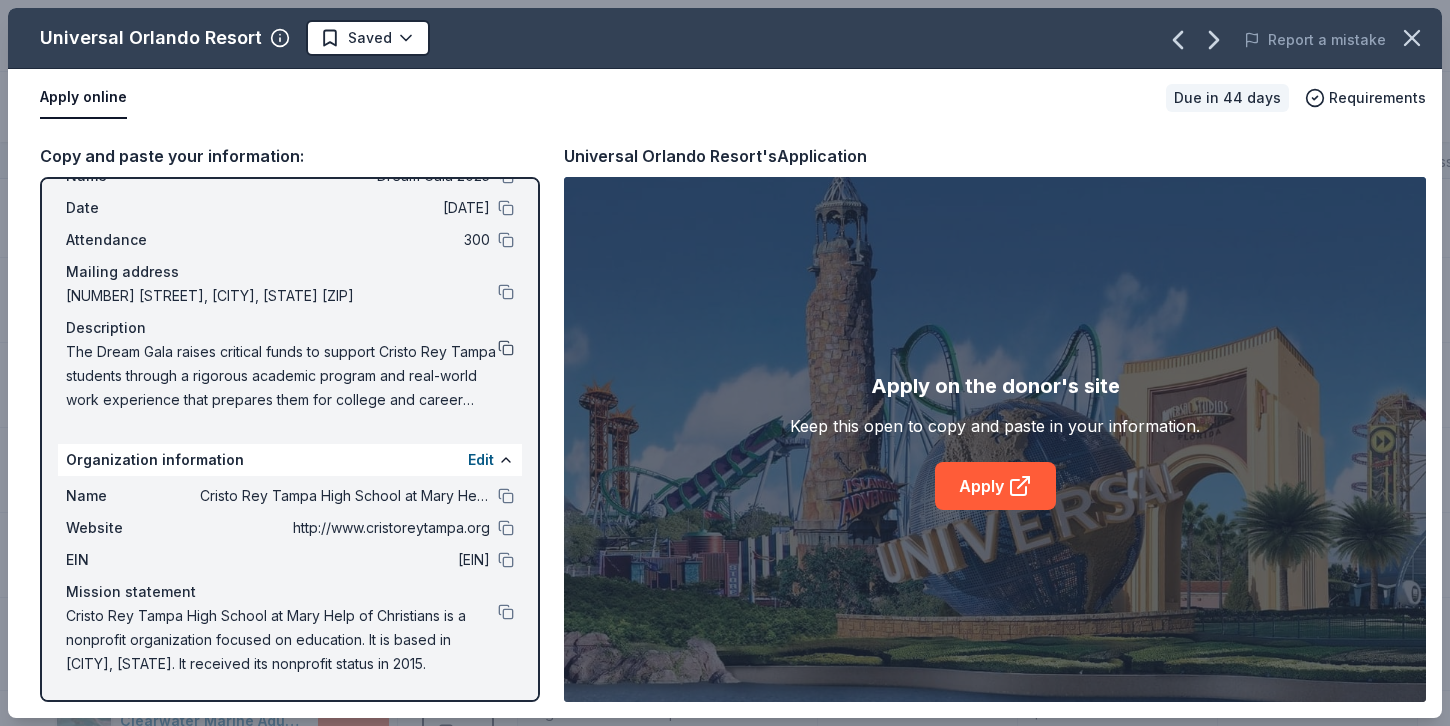 click at bounding box center [506, 348] 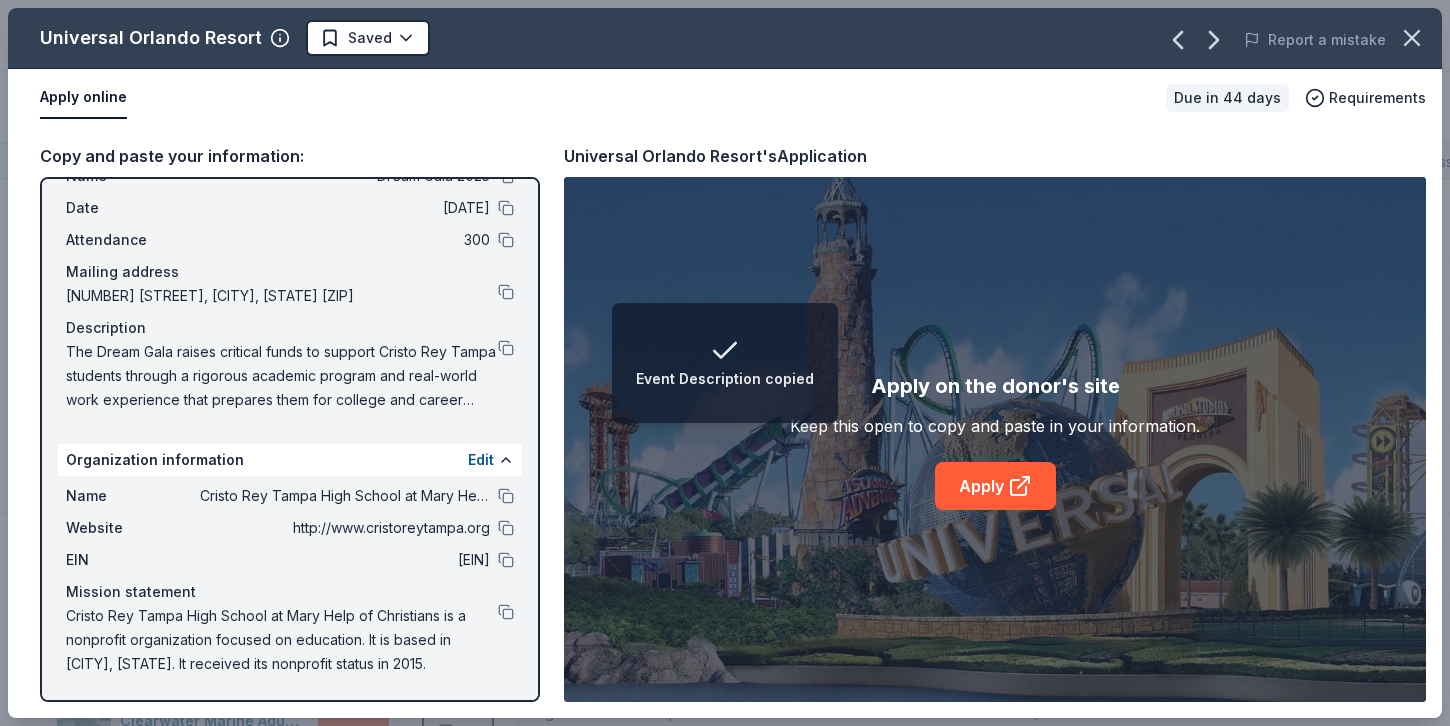 scroll, scrollTop: 0, scrollLeft: 0, axis: both 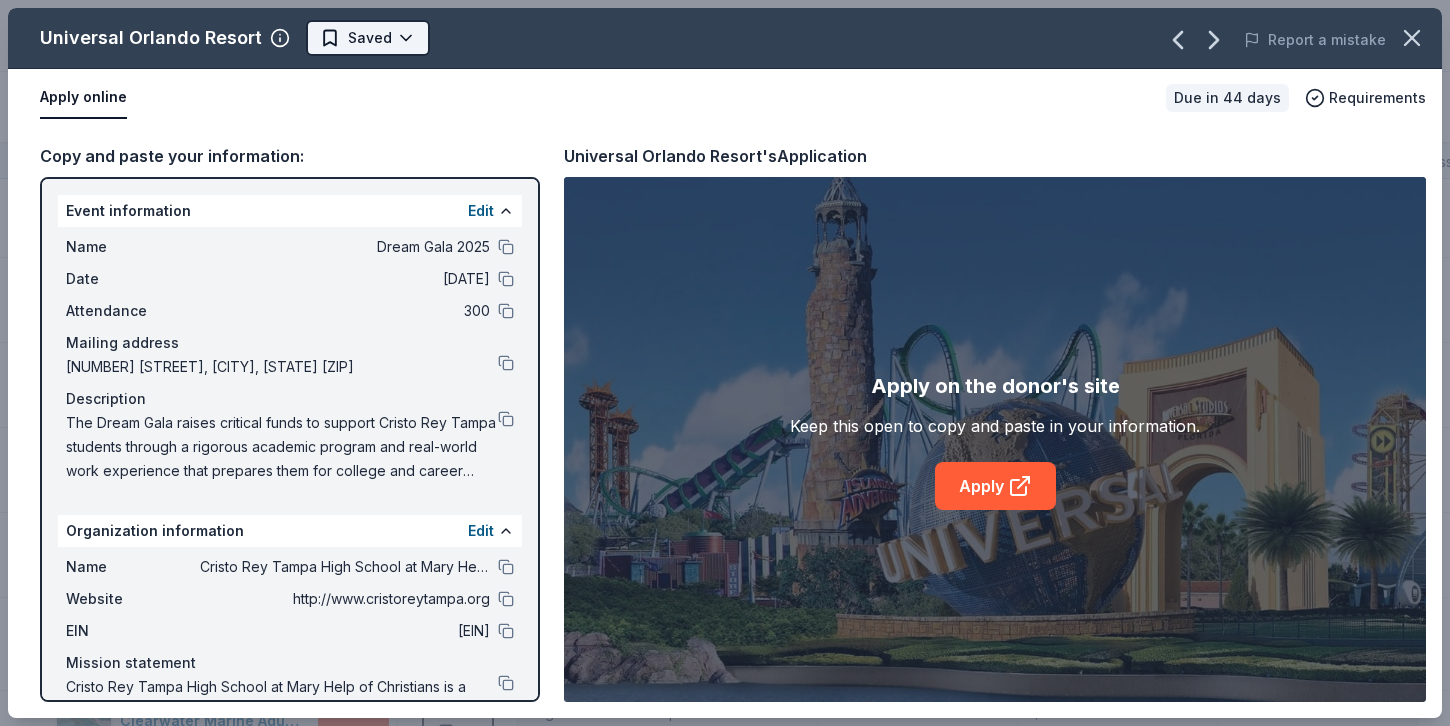click on "Dream Gala 2025 Track  · 61 Discover Earn Rewards 48 Saved 13 Applied Approved Received Declined Not interested Add donor Export CSV Donor Status Donation Approval rate Value (avg) Apply method Assignee Notes Matson Due in  14  days Apply Saved Ocean shipping, truck, rail or logistics services -- -- Website MC Emailed giving@example.com since their portal seems to not work.
The Dalí Museum Due in 20 days ∙ Quick app Apply Saved Admission ticket(s) 19% $61 Website Glazer Museum Due in 44 days ∙ Quick app Apply Saved Complimentary general admission tickets -- $87 Website Grimaldi's Due in 44 days ∙ 10 min app Apply Saved Food, gift card(s) 5% $50 Website Busch Gardens (Tampa) Due in 44 days ∙ Quick app Apply Saved Ticket(s) 5% -- Website LEGOLAND Resort (Florida) Due in 44 days ∙ 10 min app Apply Saved 4 single-day park tickets  18% $399 Website Universal Orlando Resort Due in 44 days ∙ 10 min app Apply Saved Theme Park tickets 5% $550 Website Museum of Discovery and Science Due in 48 days ∙ 67%" at bounding box center [725, 363] 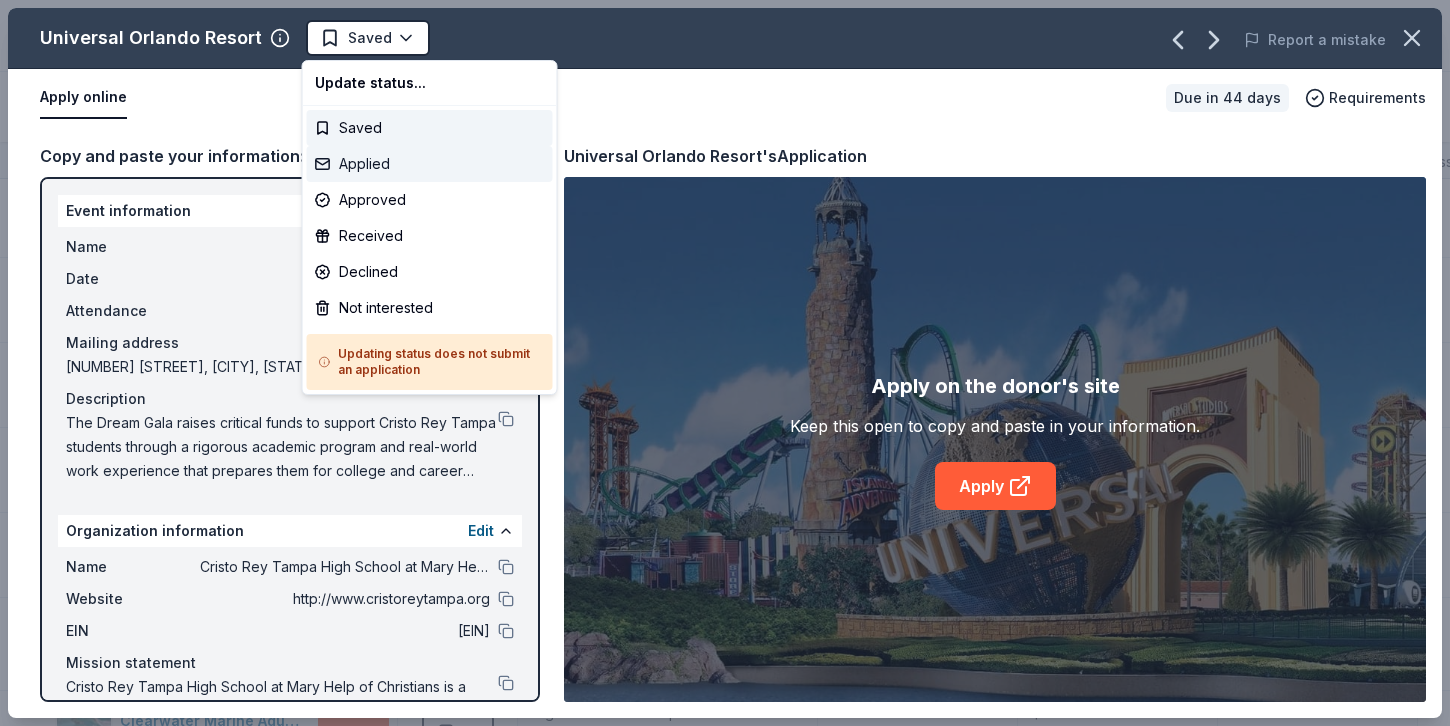 click on "Applied" at bounding box center (430, 164) 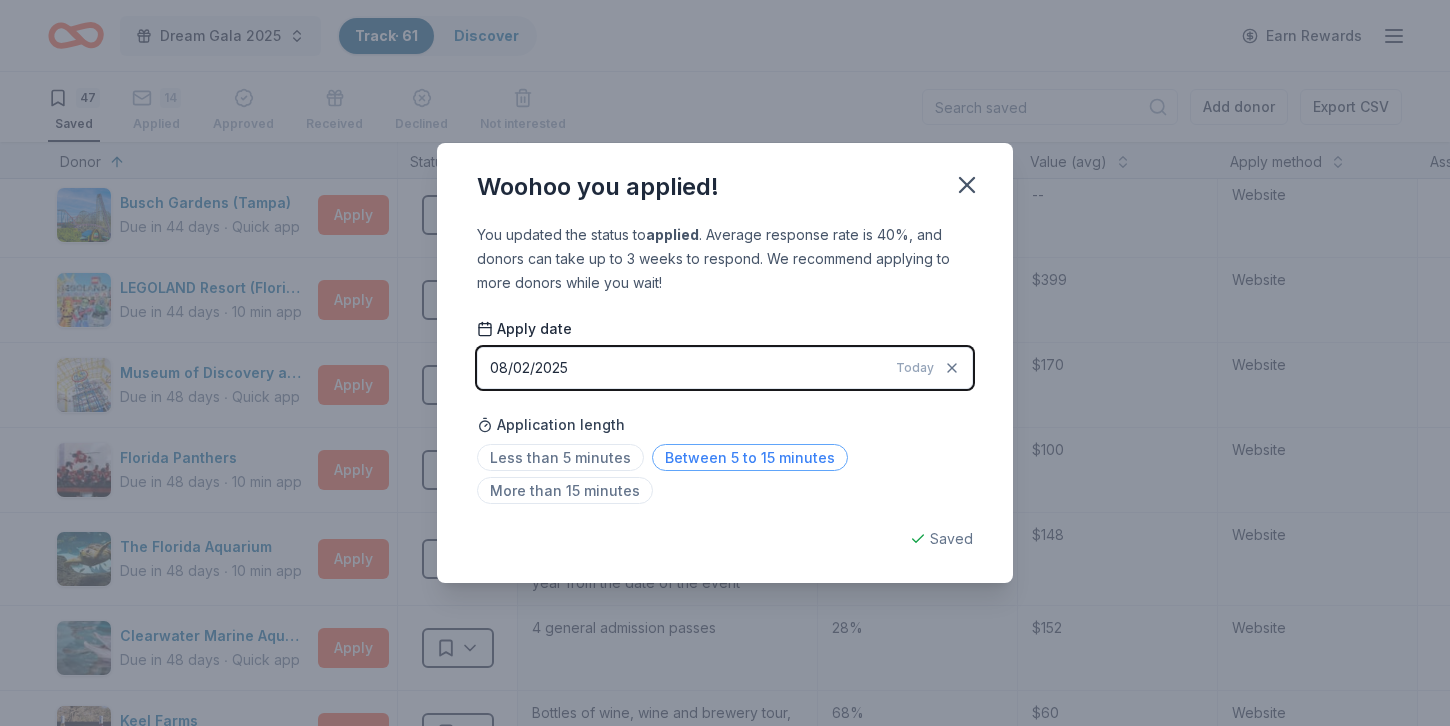 click on "Between 5 to 15 minutes" at bounding box center (750, 457) 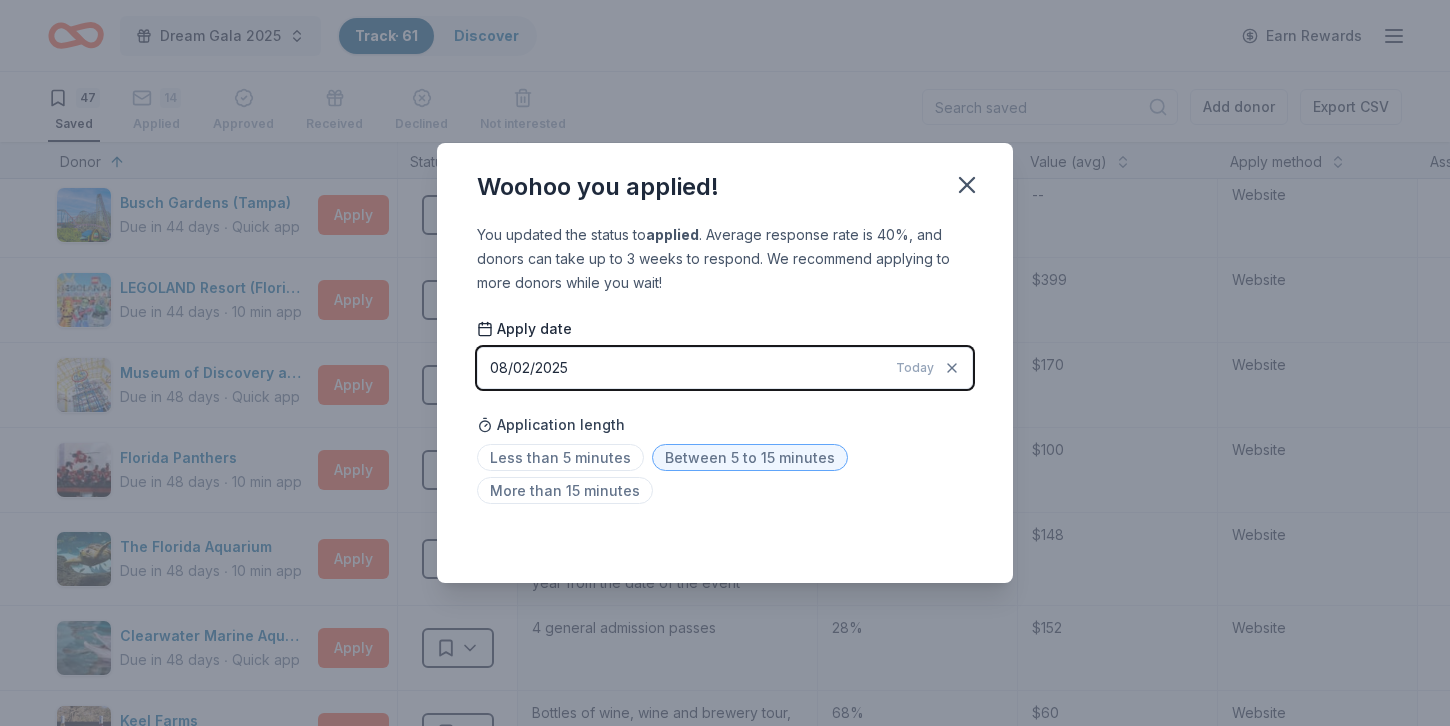 click on "Woohoo you applied! You updated the status to  applied . Average response rate is 40%, and donors can take up to 3 weeks to respond. We recommend applying to more donors while you wait! Apply date [DATE] [TIME] Application length Less than 5 minutes Between 5 to 15 minutes More than 15 minutes Saved" at bounding box center (725, 363) 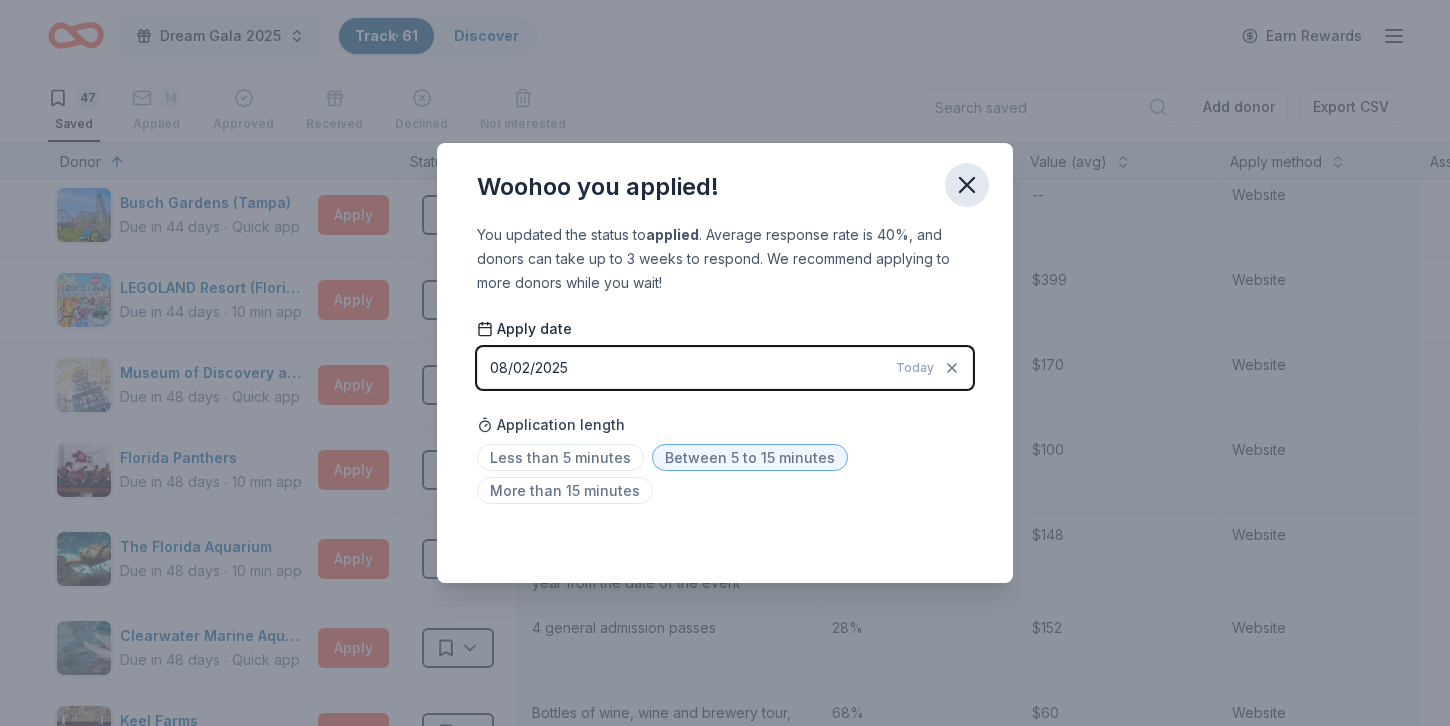 click 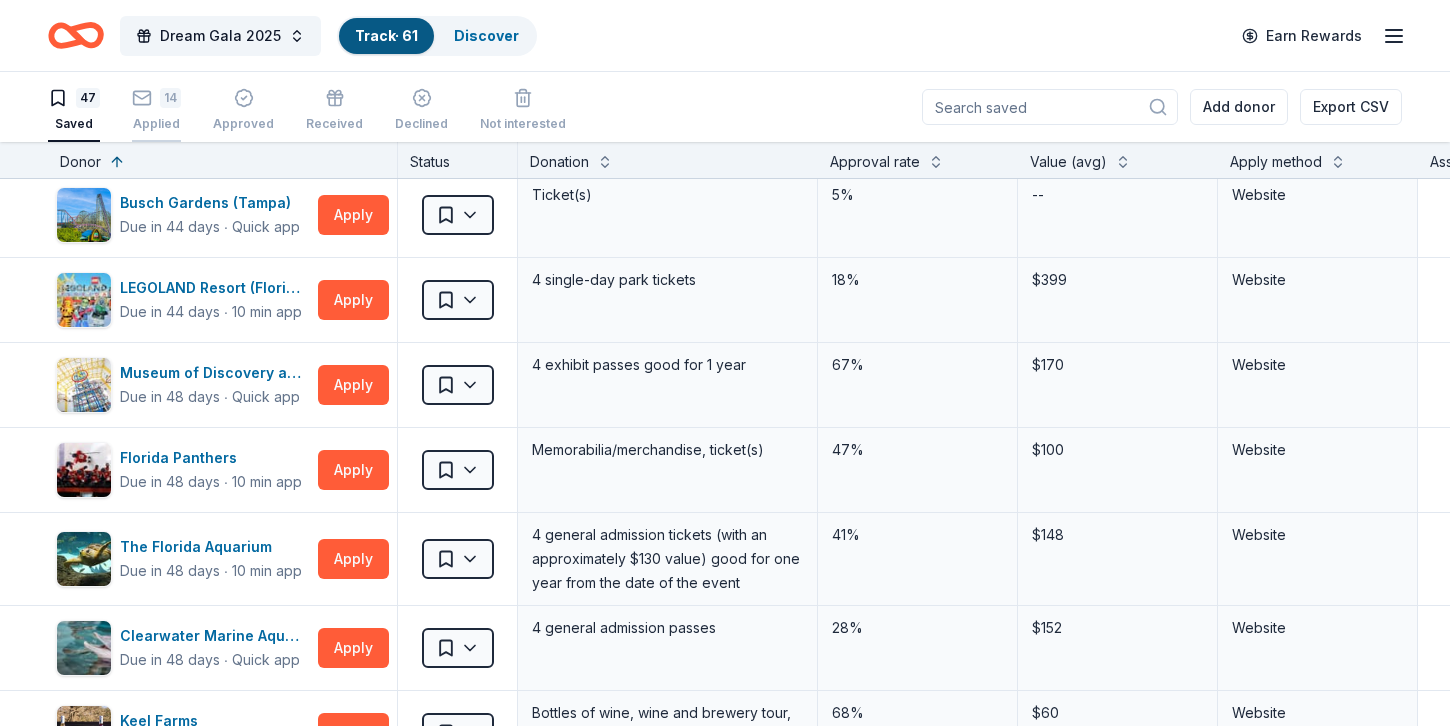 click on "14" at bounding box center (170, 98) 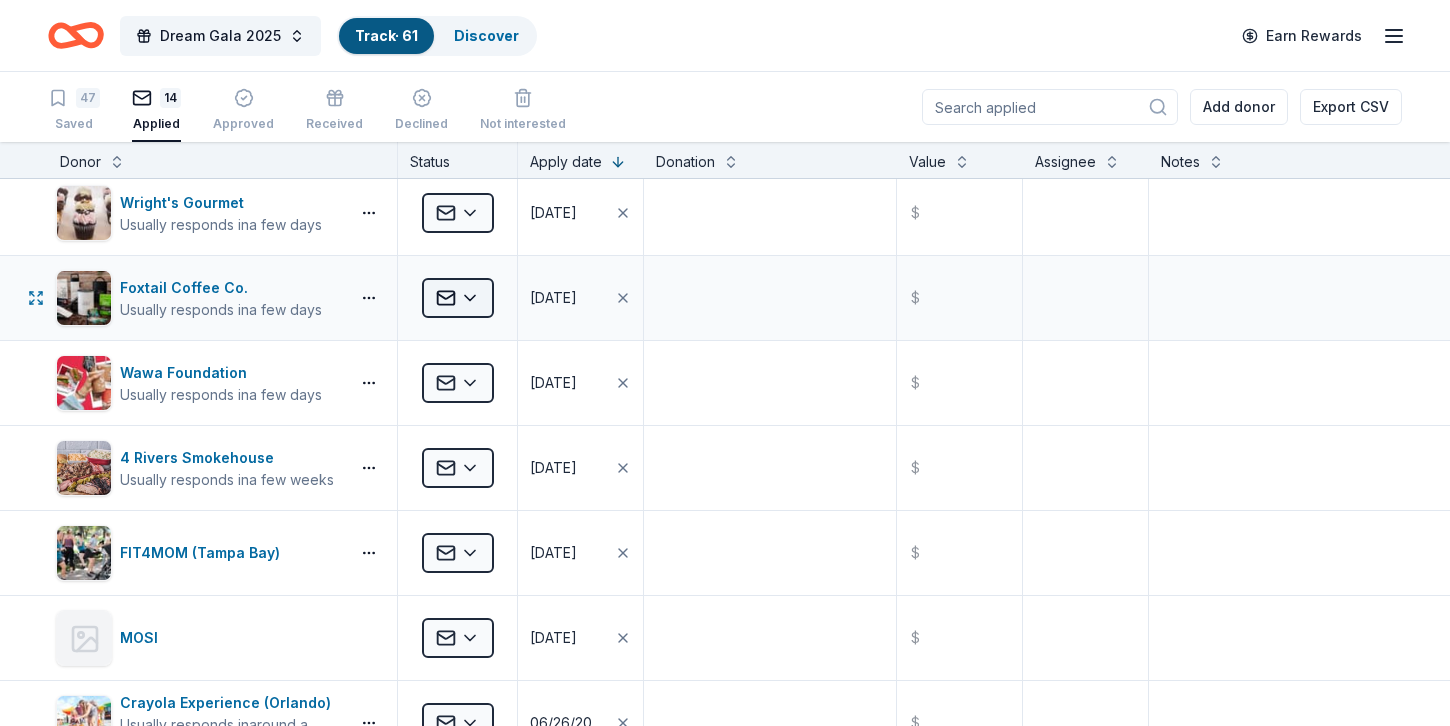 scroll, scrollTop: 0, scrollLeft: 0, axis: both 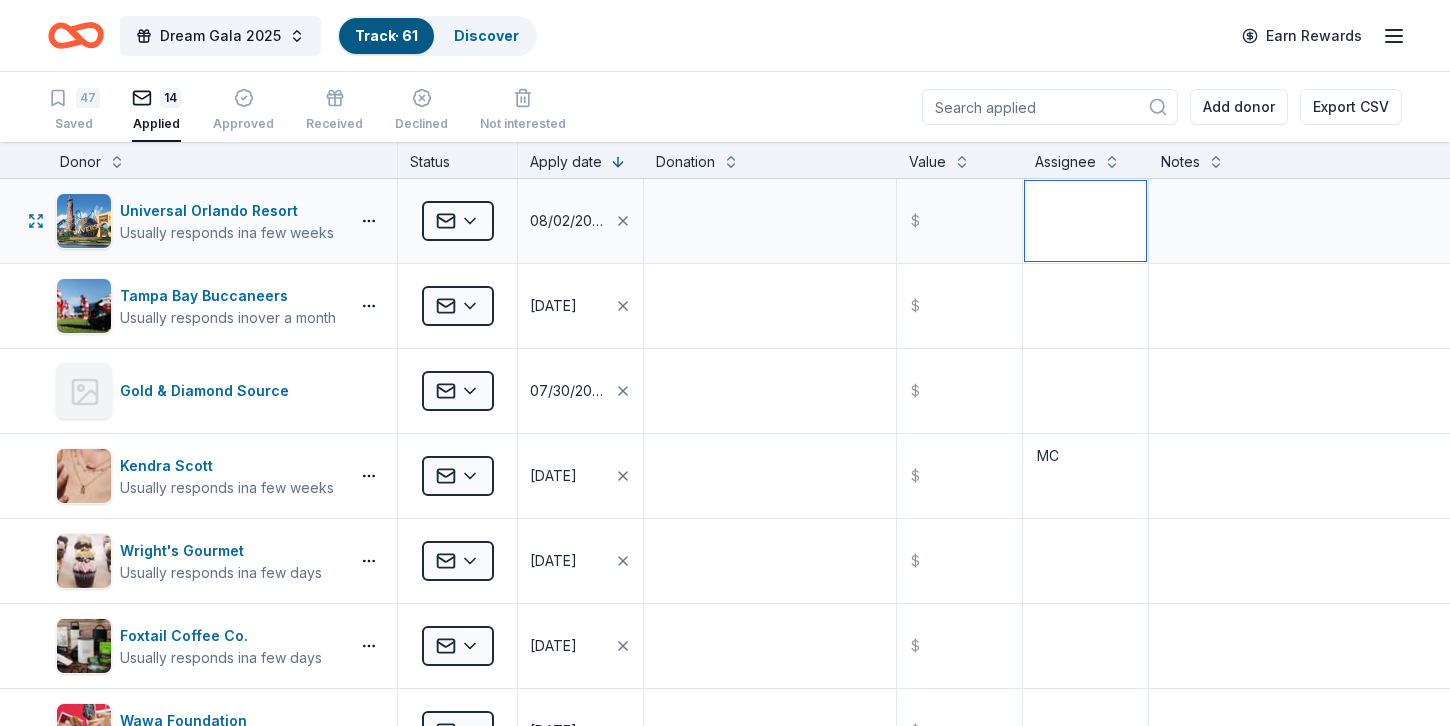 click at bounding box center [1085, 221] 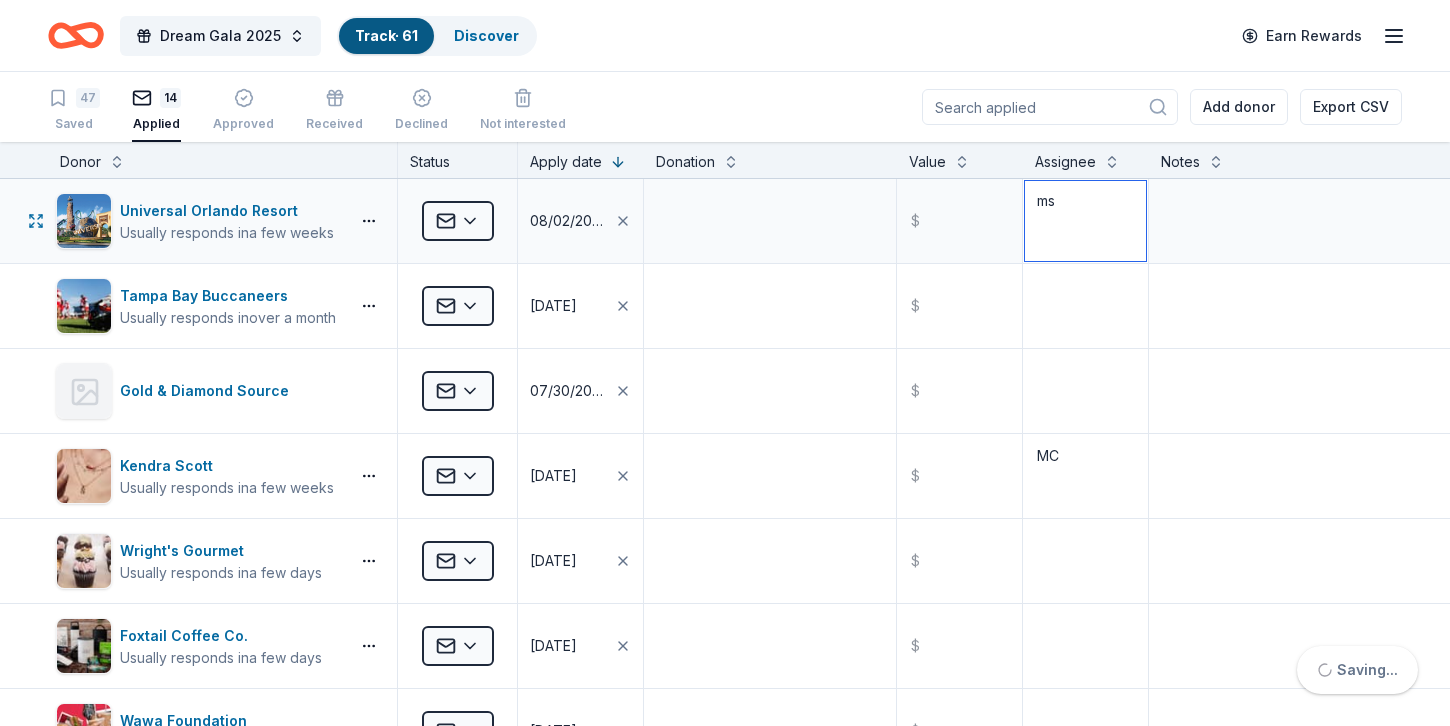 type on "m" 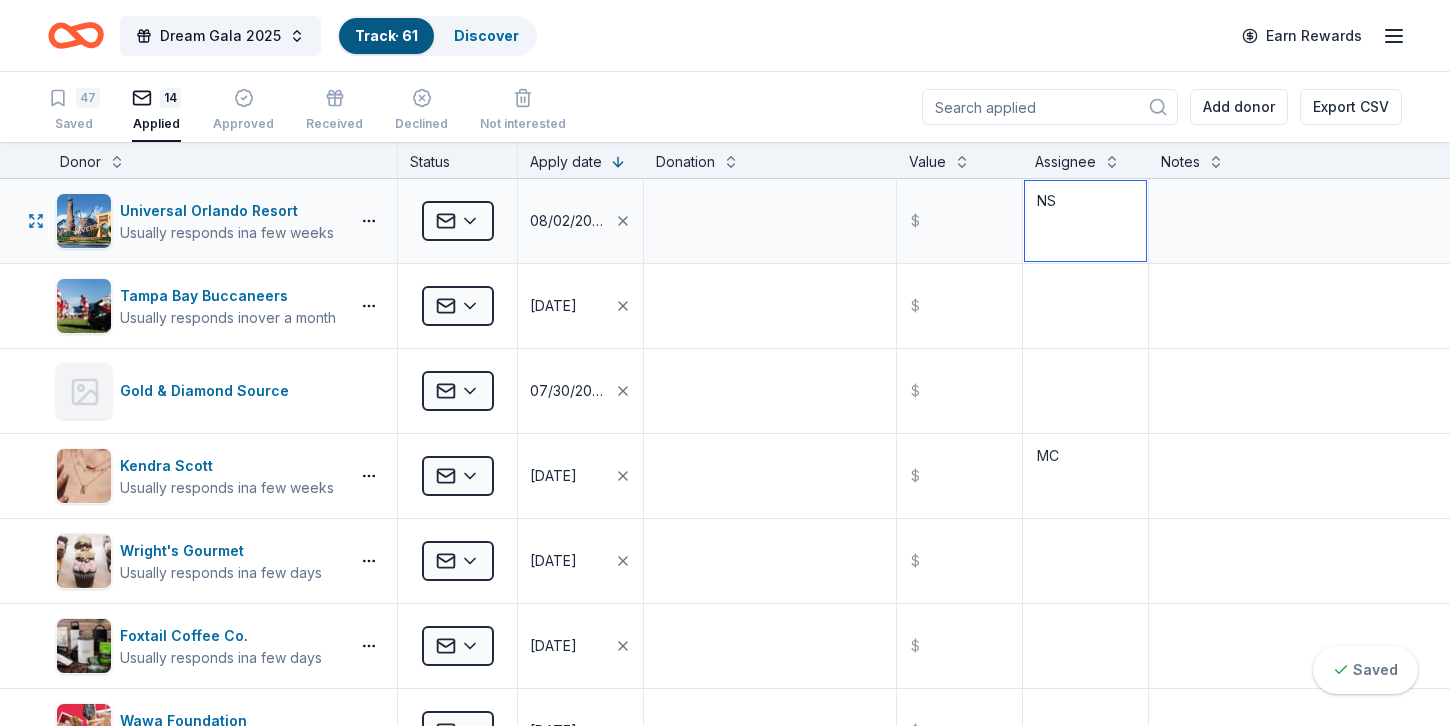 type on "N" 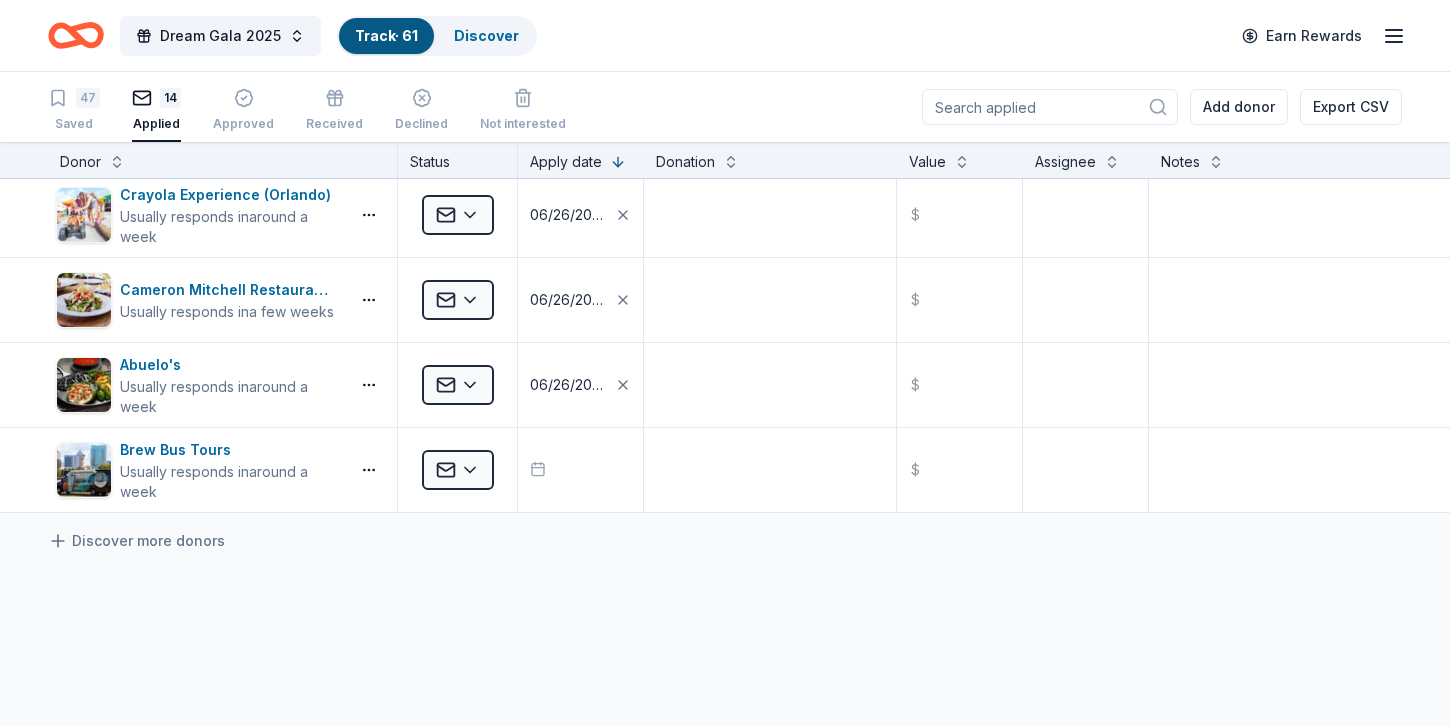 scroll, scrollTop: 771, scrollLeft: 0, axis: vertical 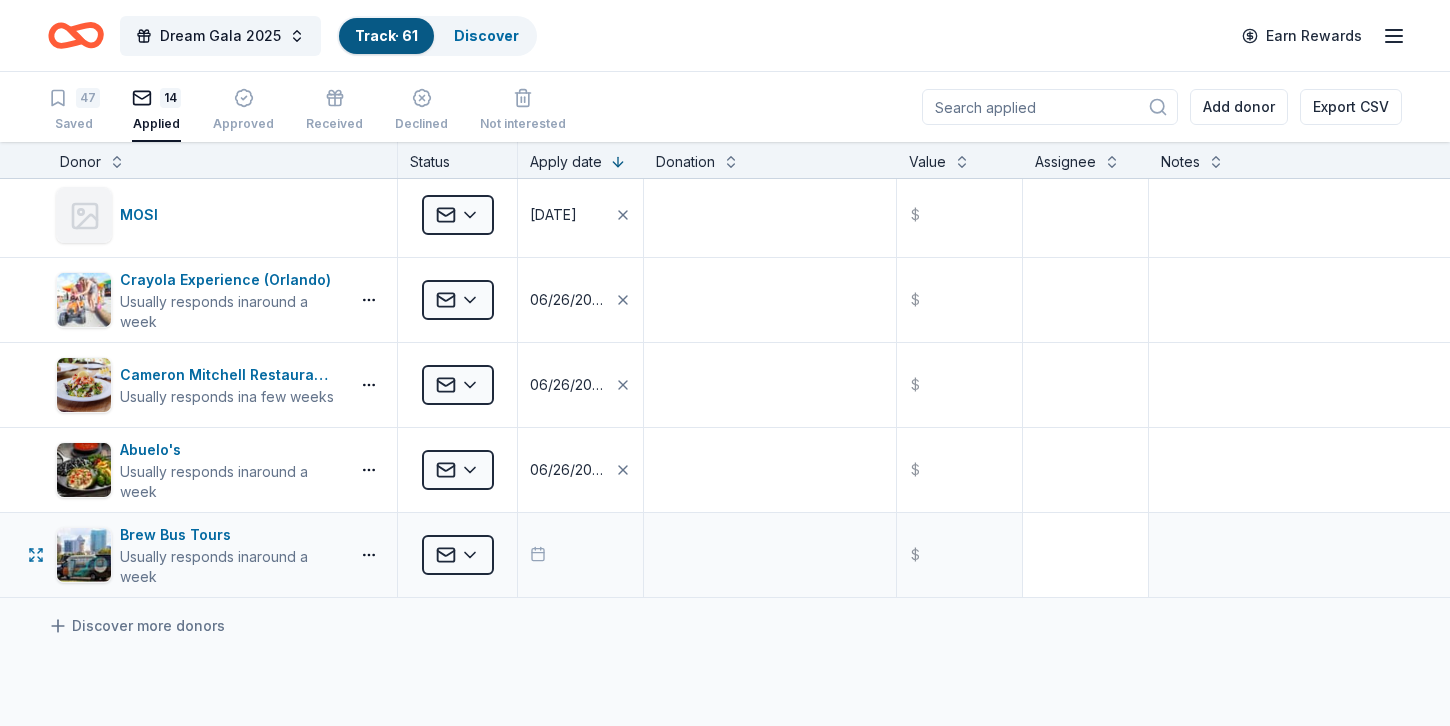 type on "SWEET" 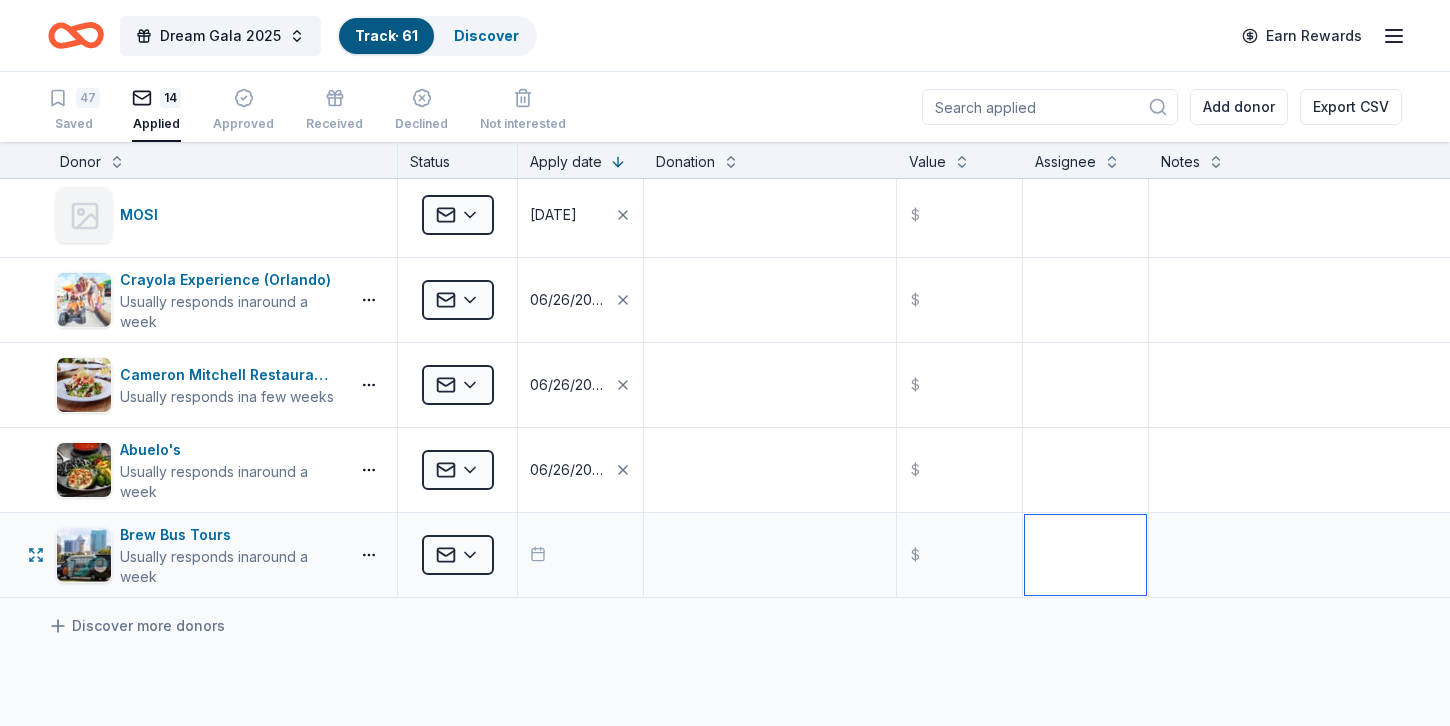 click at bounding box center [1085, 555] 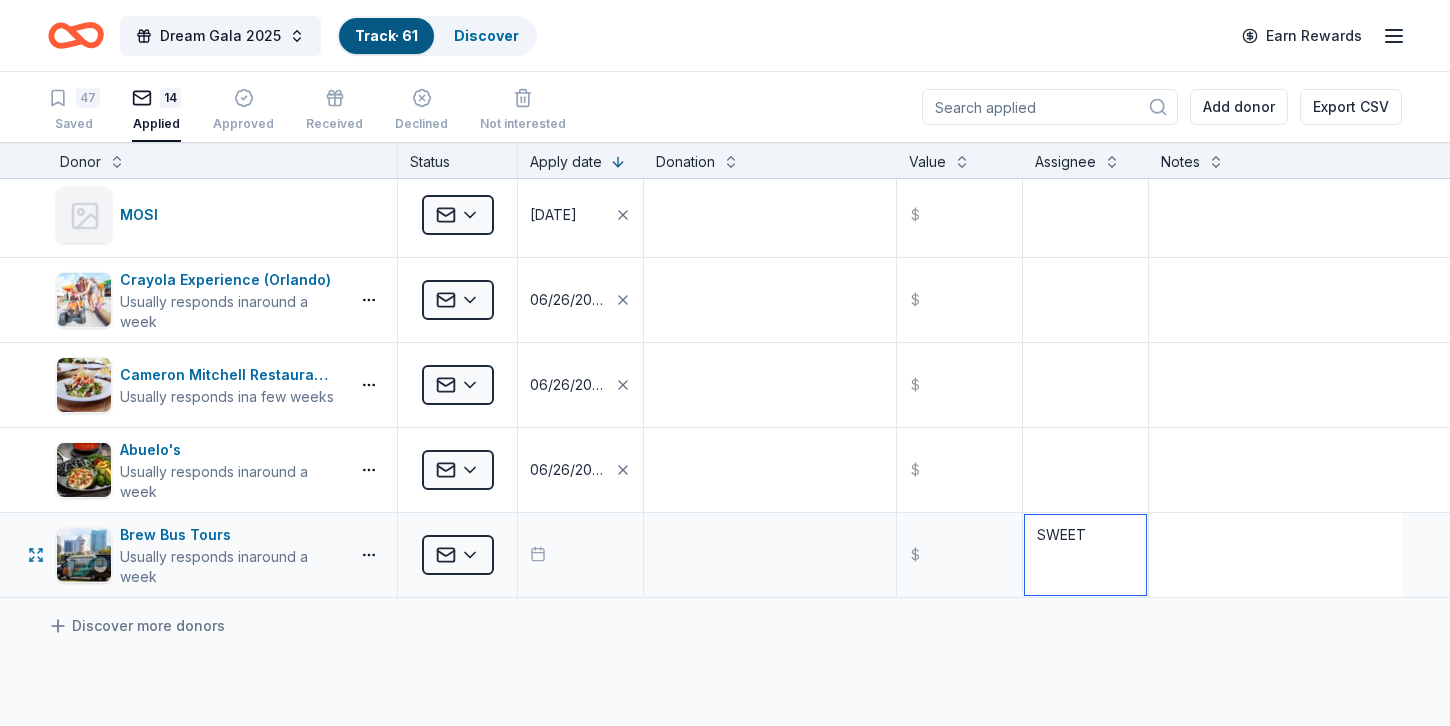 type on "SWEET" 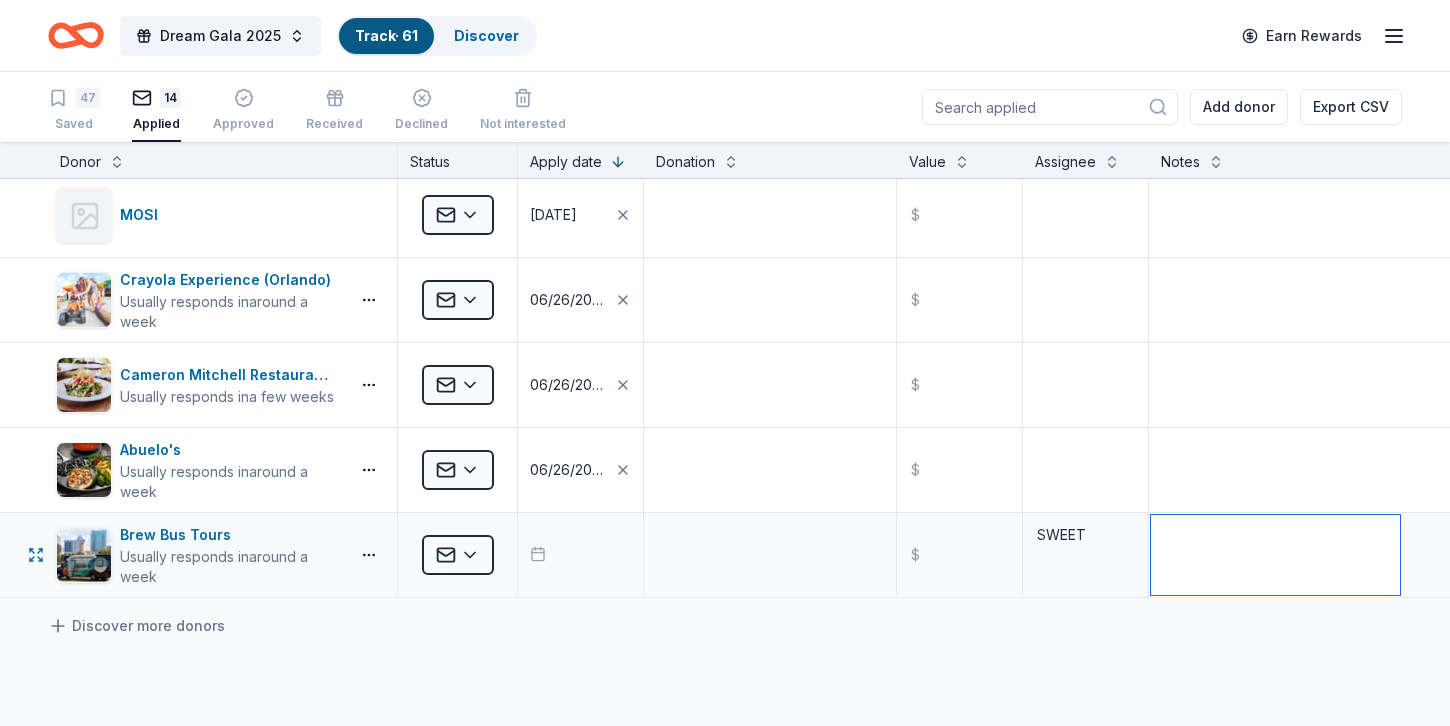 click at bounding box center (1275, 555) 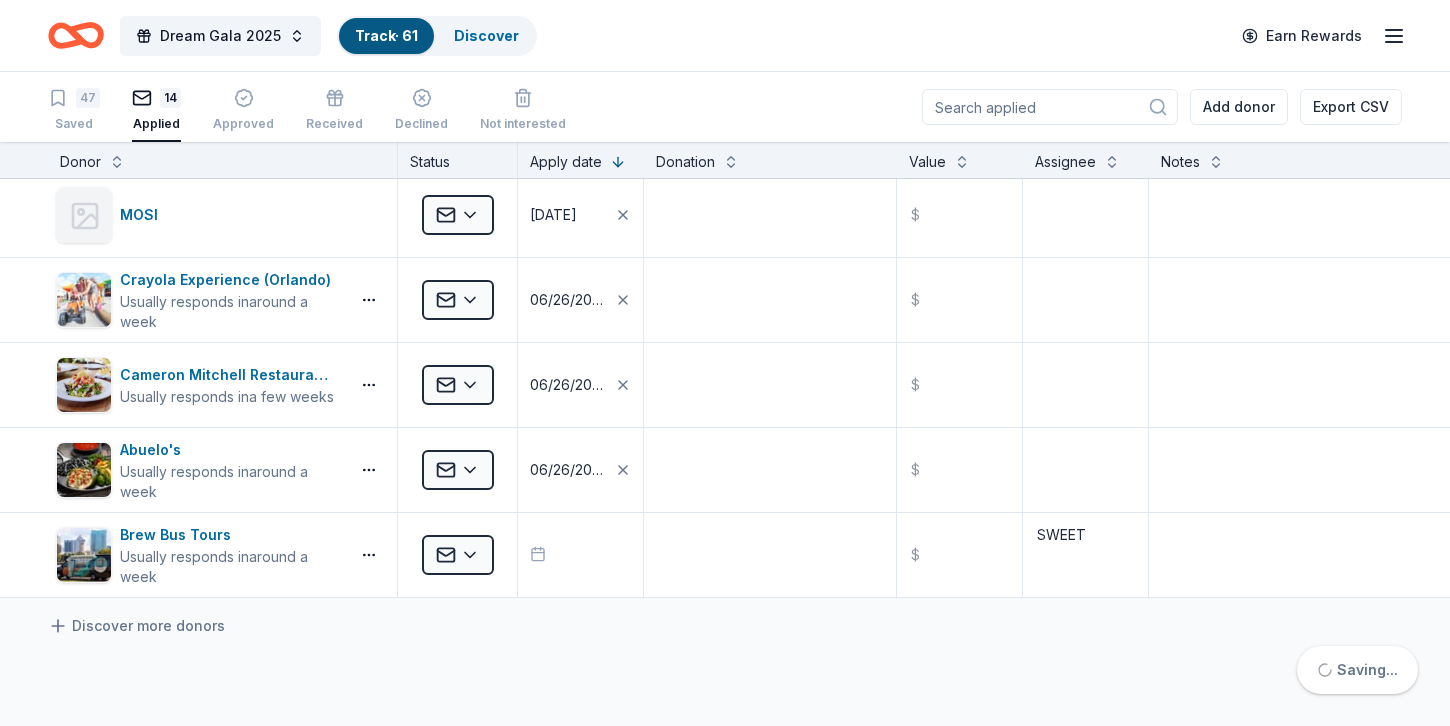 click on "Discover more donors" at bounding box center (725, 626) 